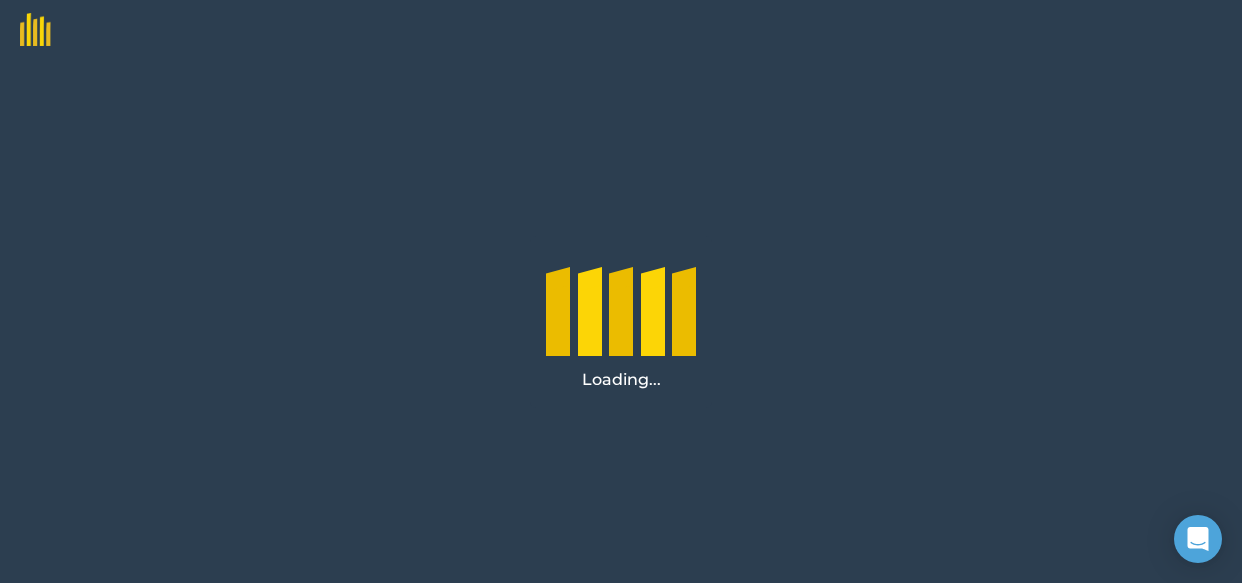 scroll, scrollTop: 0, scrollLeft: 0, axis: both 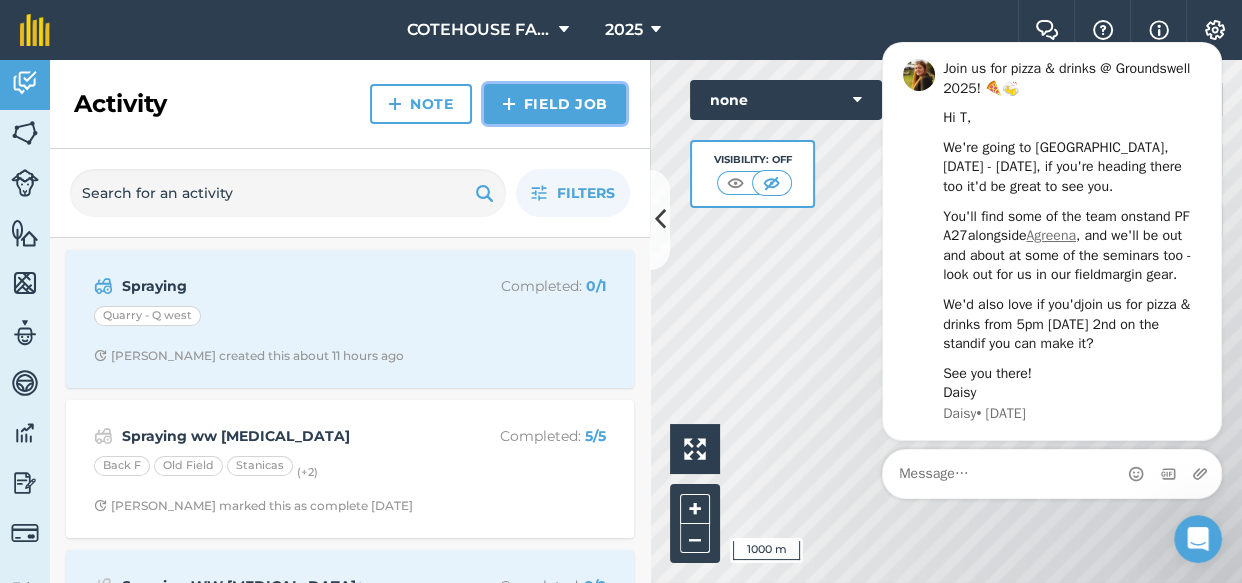 click on "Field Job" at bounding box center [555, 104] 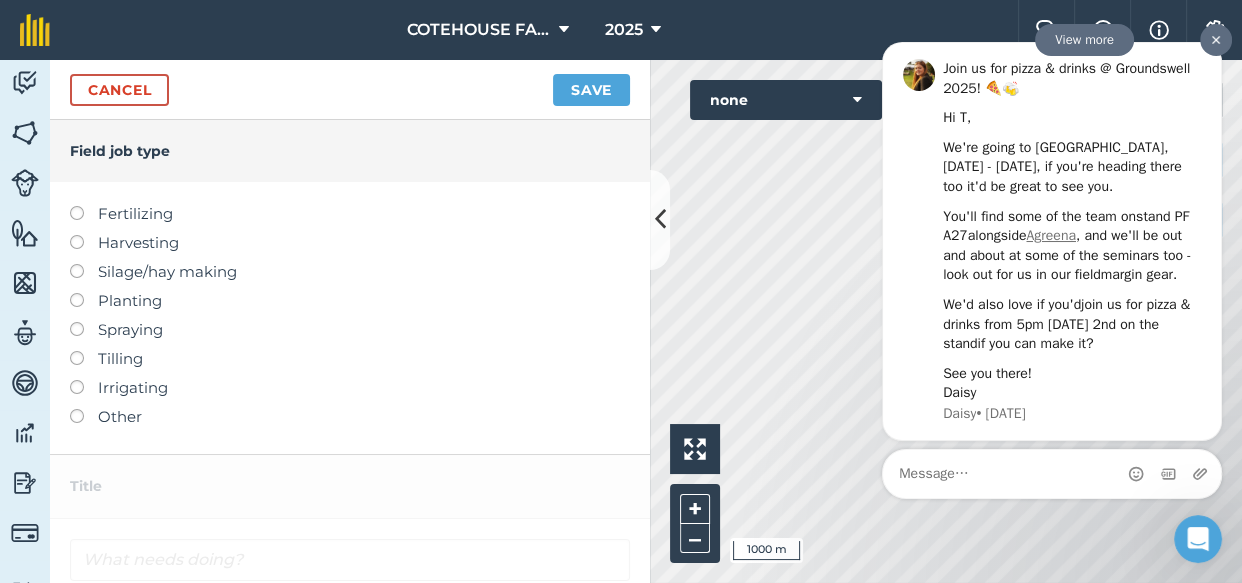 click at bounding box center [1216, 40] 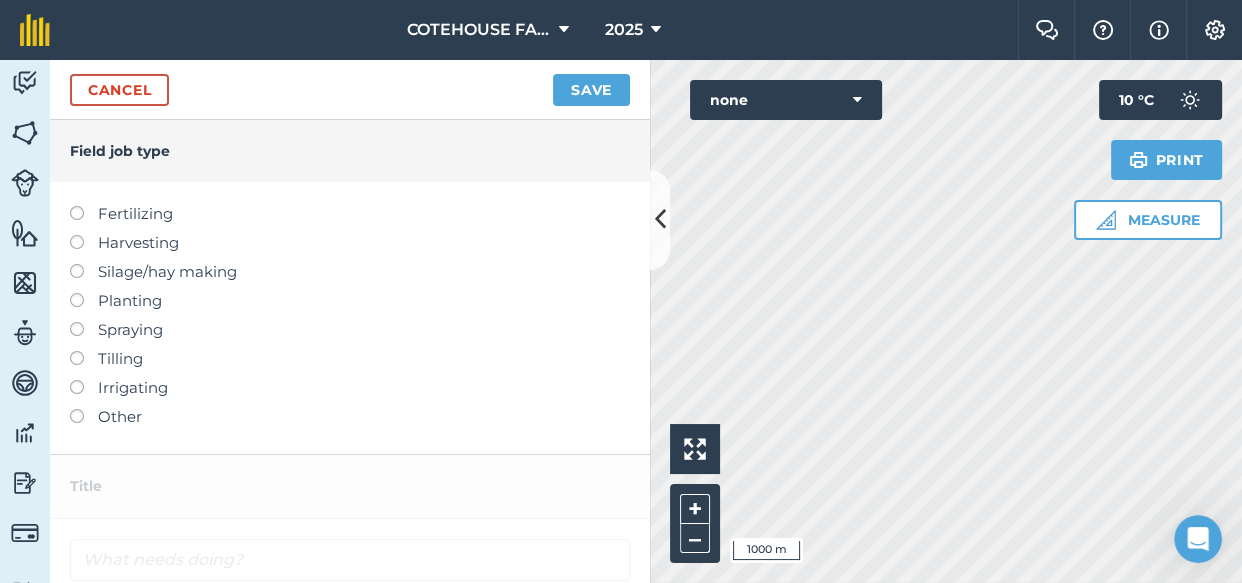 click at bounding box center [84, 322] 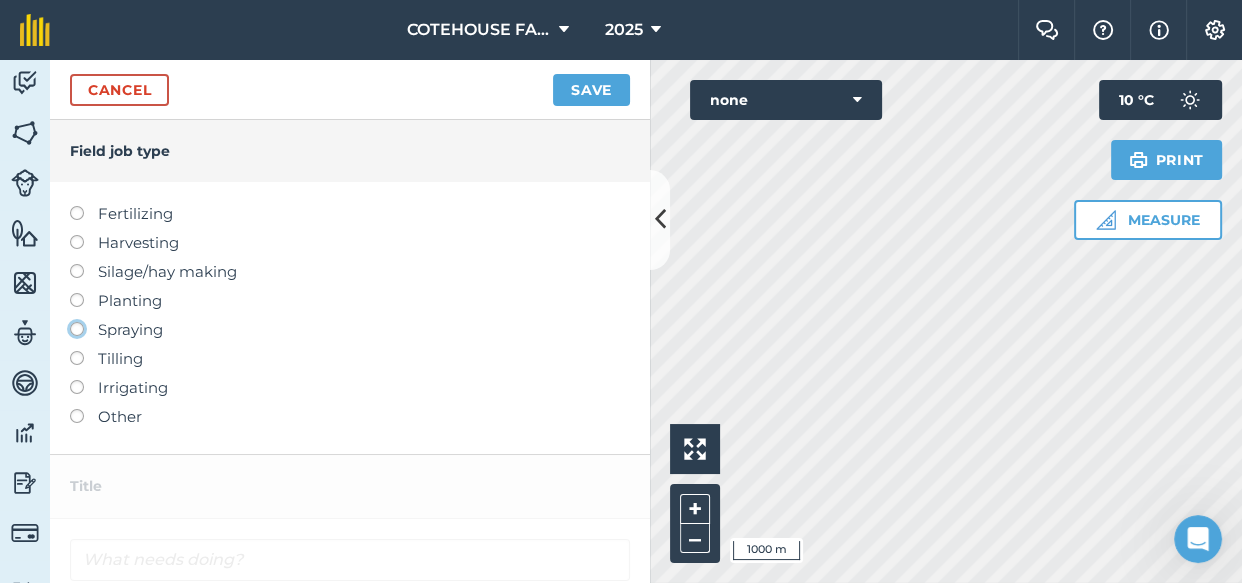 click on "Spraying" at bounding box center [-9943, 328] 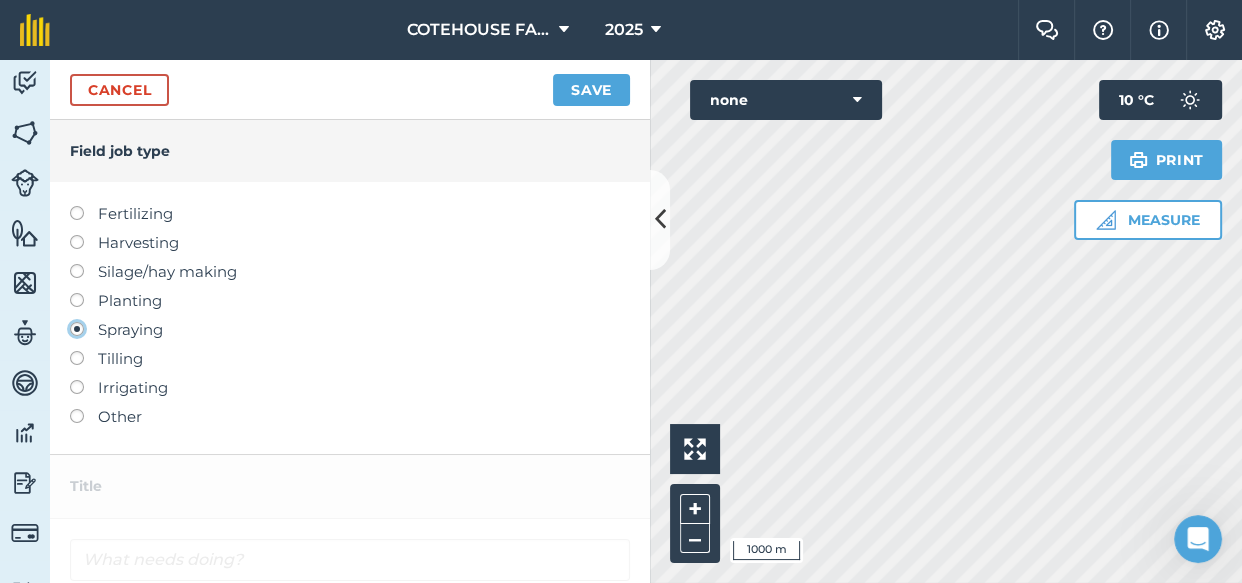 type on "Spraying" 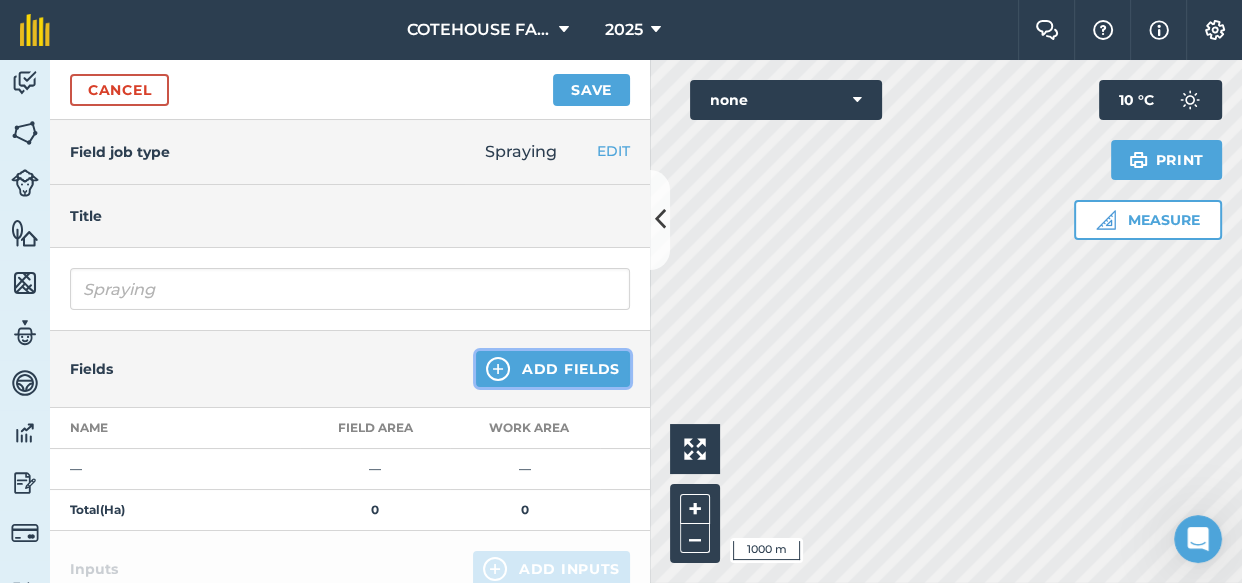 click on "Add Fields" at bounding box center [553, 369] 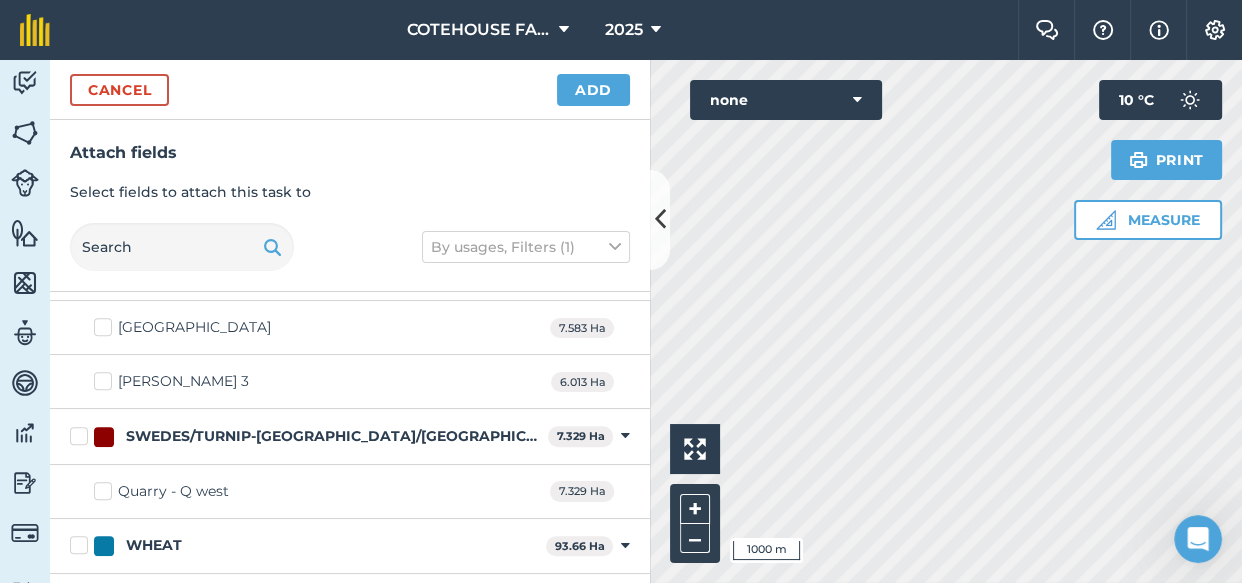 scroll, scrollTop: 1818, scrollLeft: 0, axis: vertical 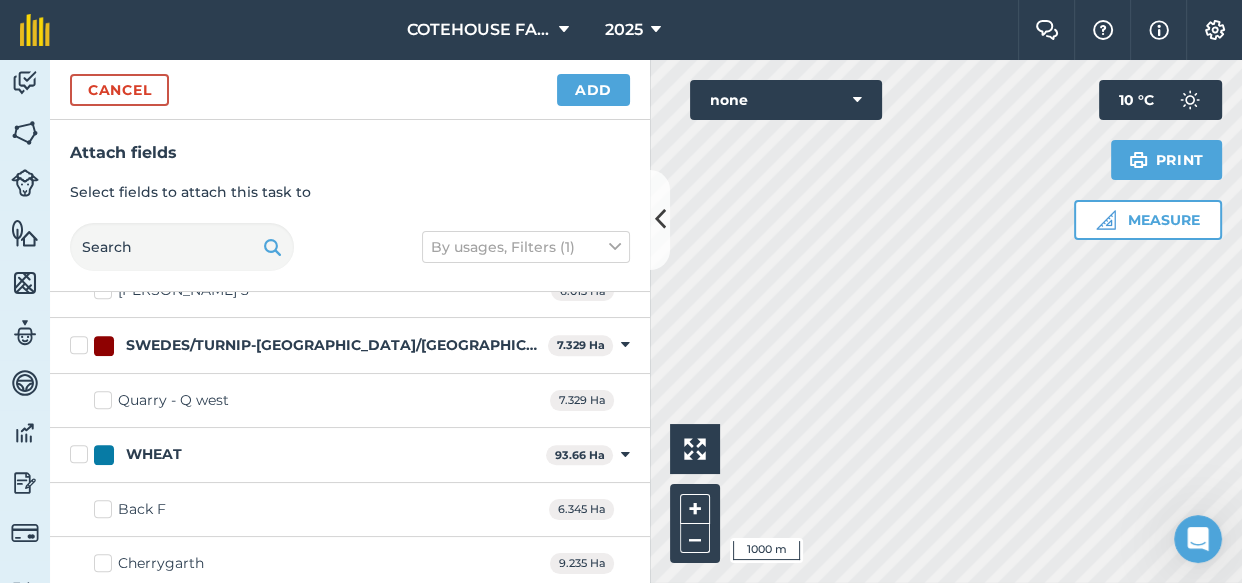 click on "Quarry - Q west" at bounding box center (161, 400) 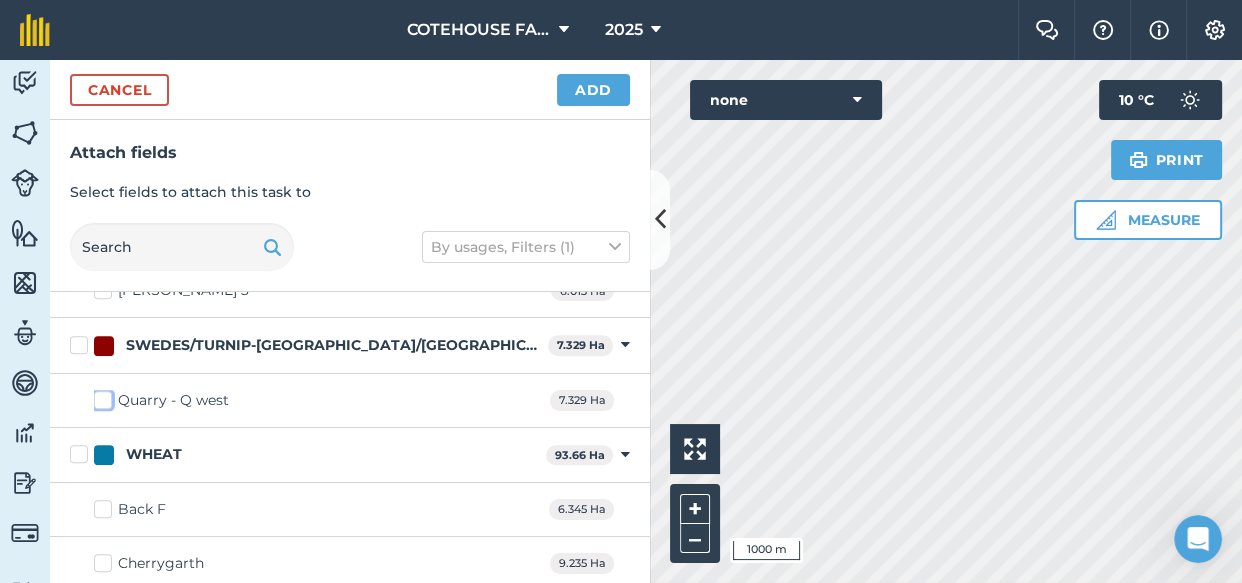 click on "Quarry - Q west" at bounding box center [100, 396] 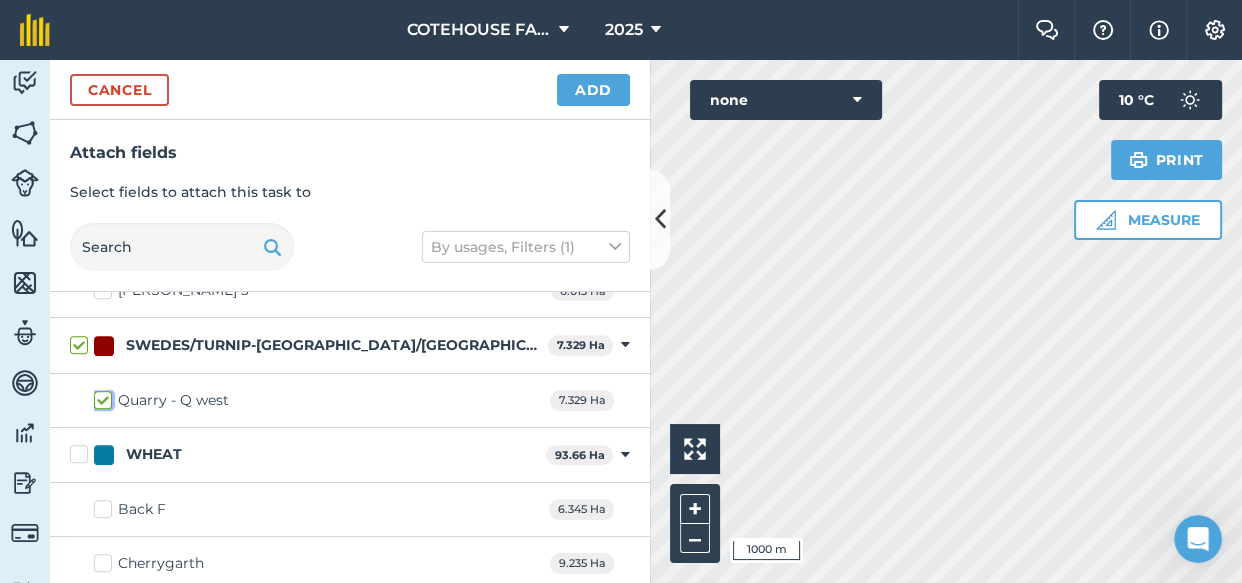 checkbox on "true" 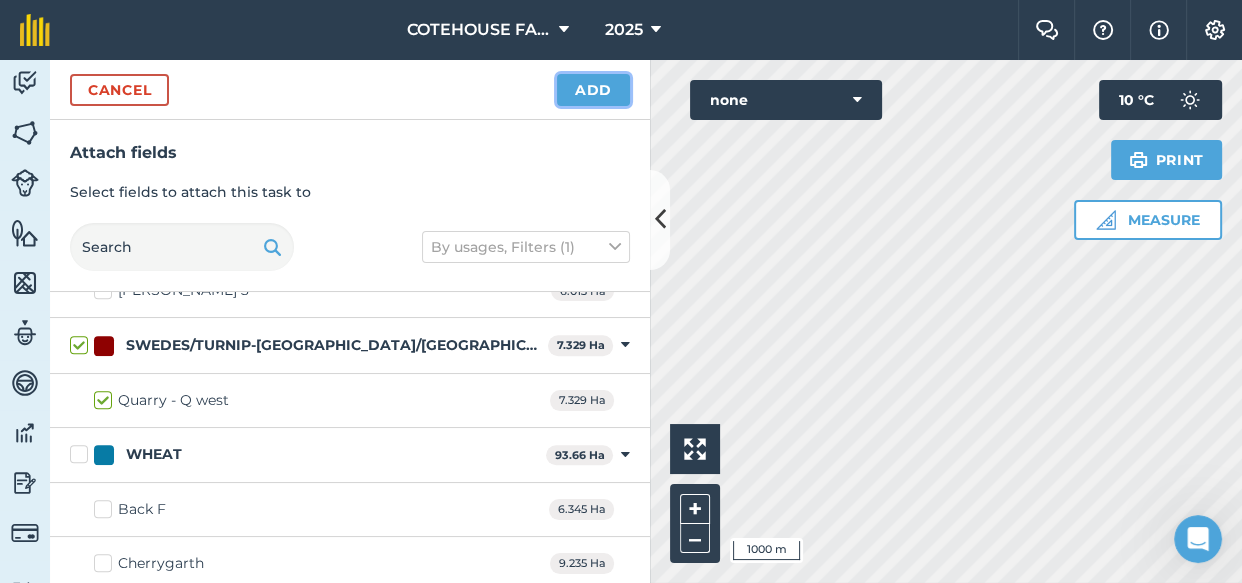 click on "Add" at bounding box center [593, 90] 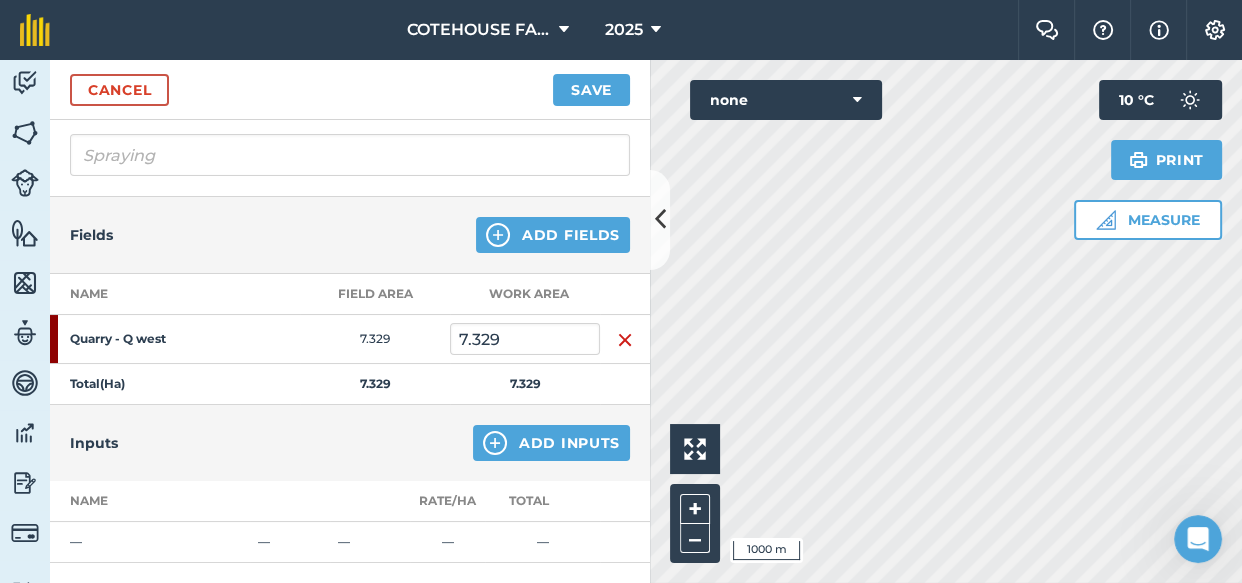 scroll, scrollTop: 181, scrollLeft: 0, axis: vertical 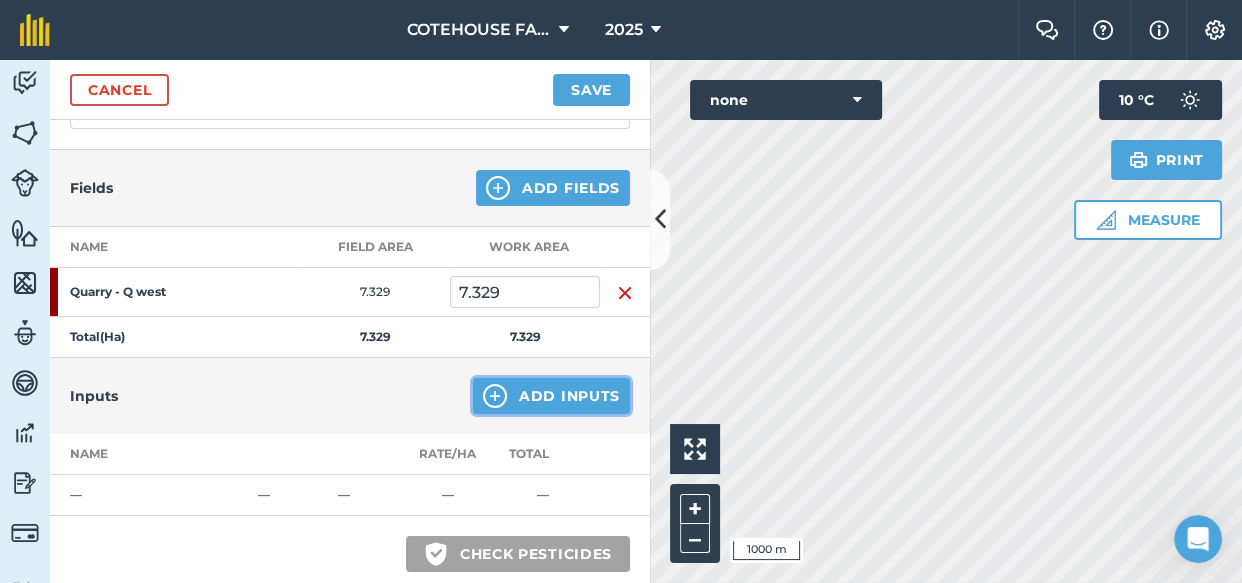 click on "Add Inputs" at bounding box center (551, 396) 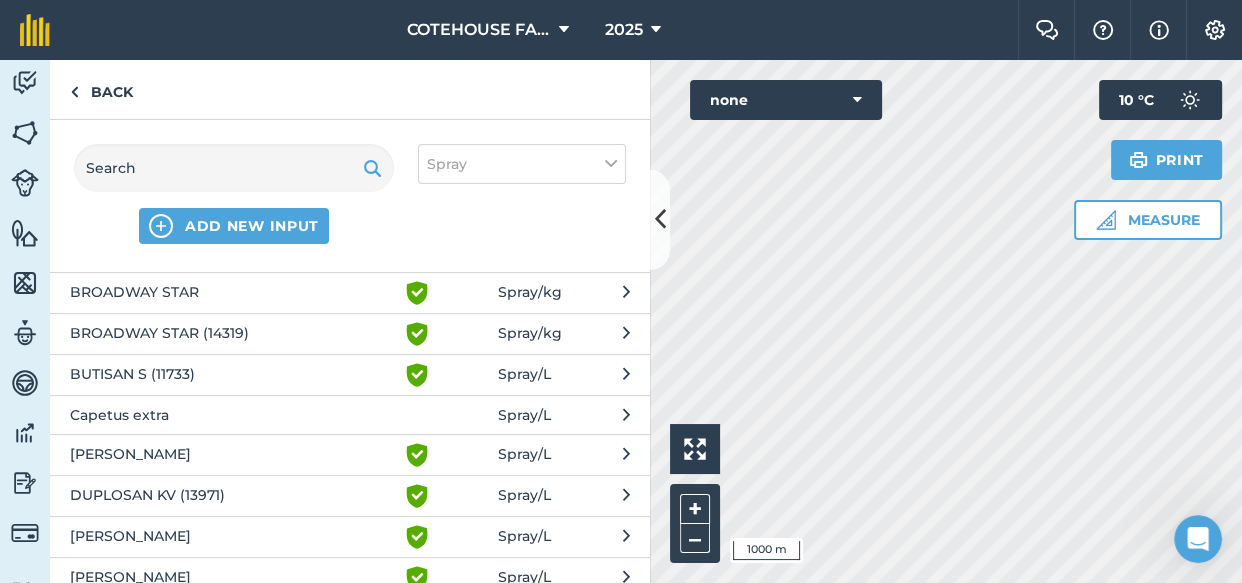 scroll, scrollTop: 454, scrollLeft: 0, axis: vertical 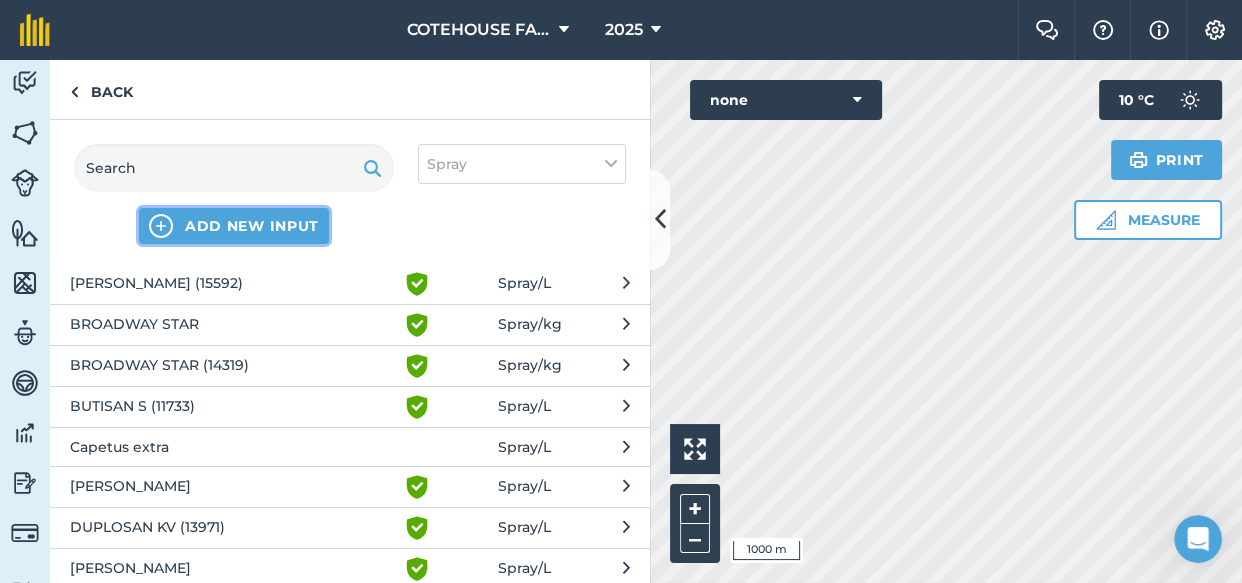 click on "ADD NEW INPUT" at bounding box center [252, 226] 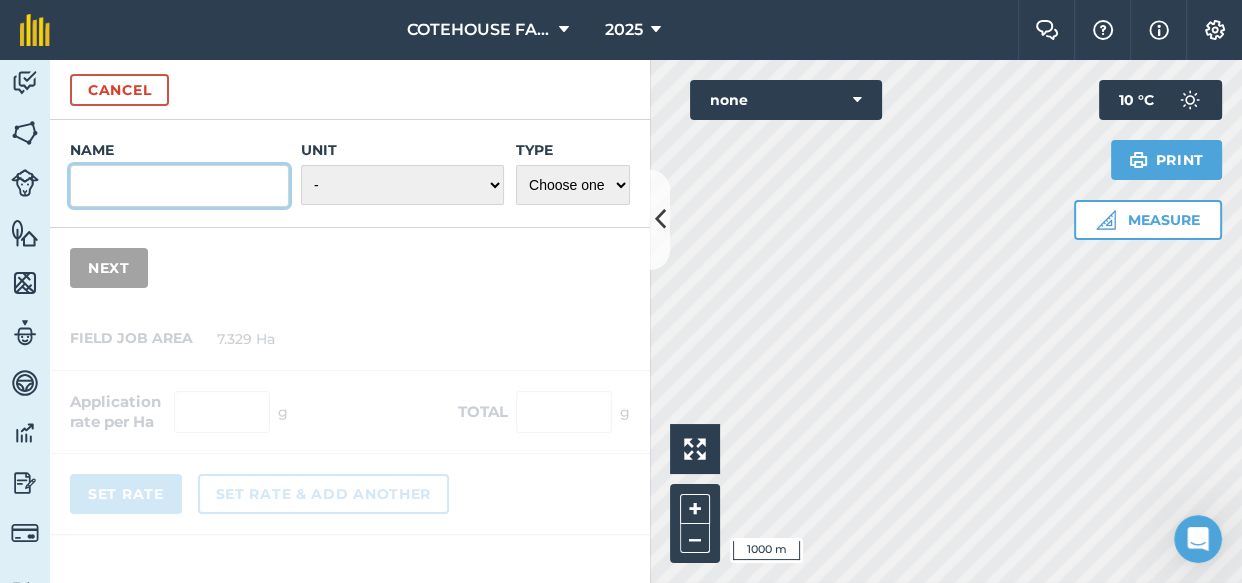 click on "Name" at bounding box center (179, 186) 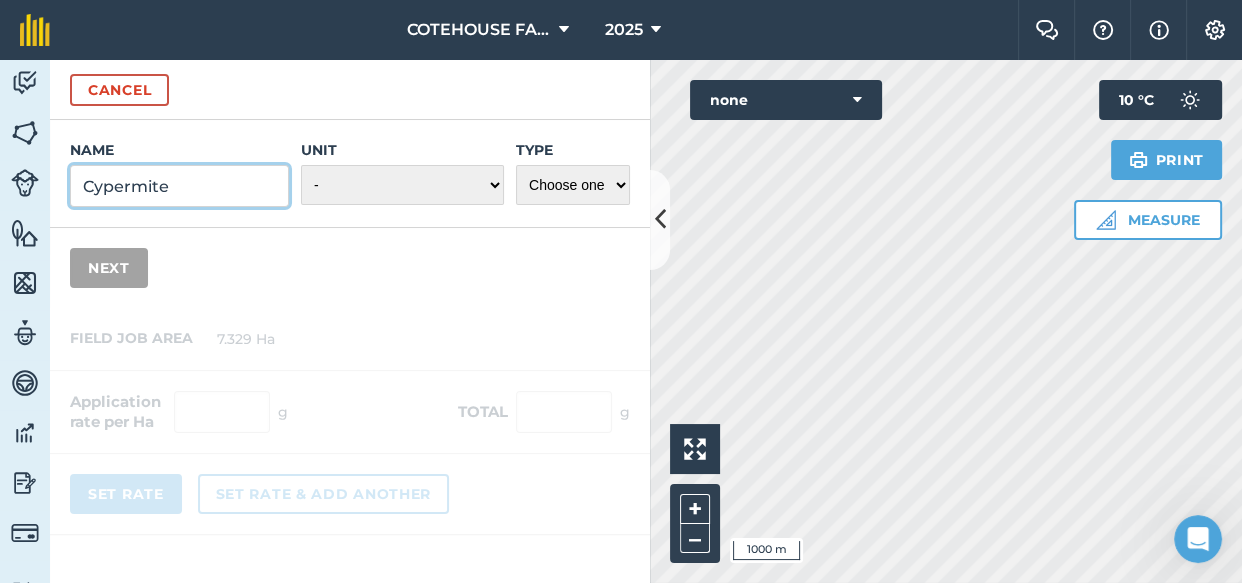 type on "Cypermite" 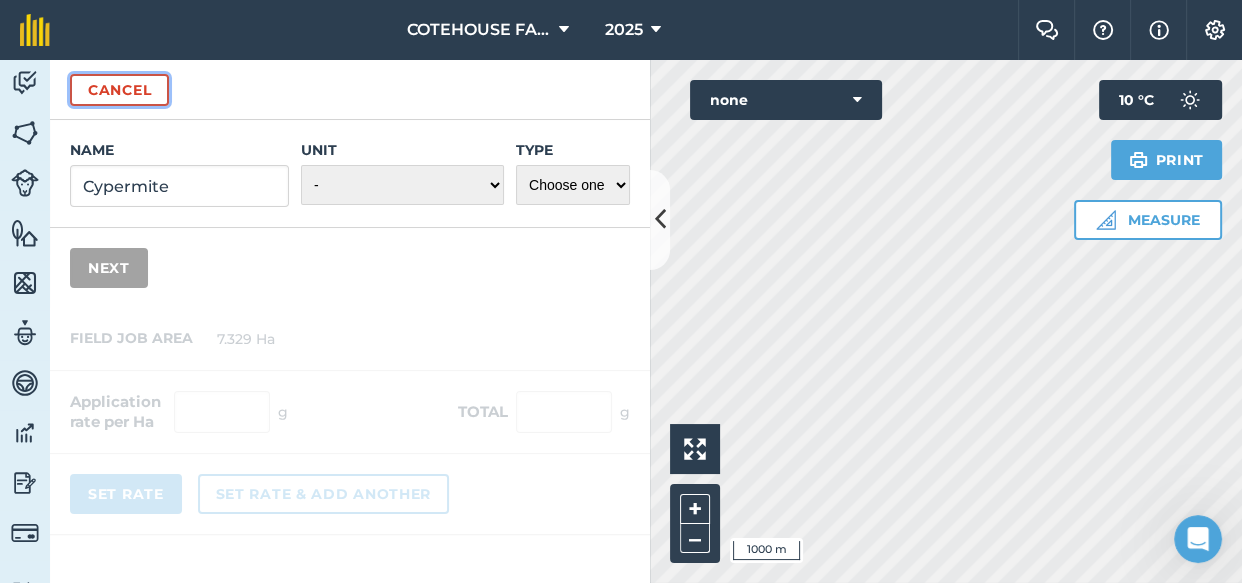 click on "Cancel" at bounding box center [119, 90] 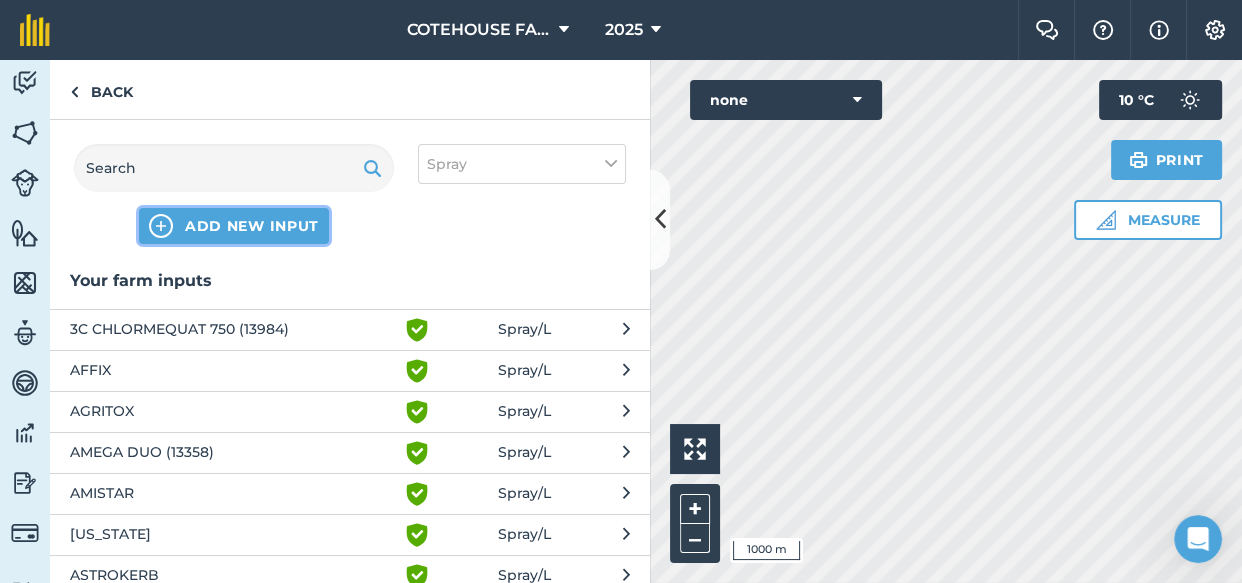 click on "ADD NEW INPUT" at bounding box center (252, 226) 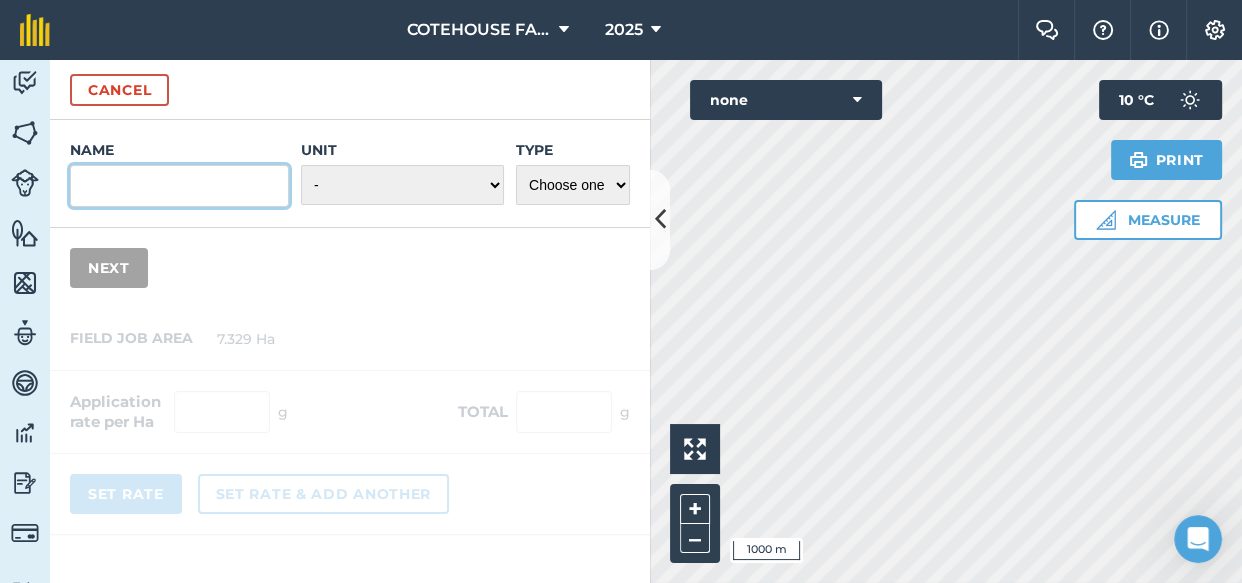 click on "Name" at bounding box center (179, 186) 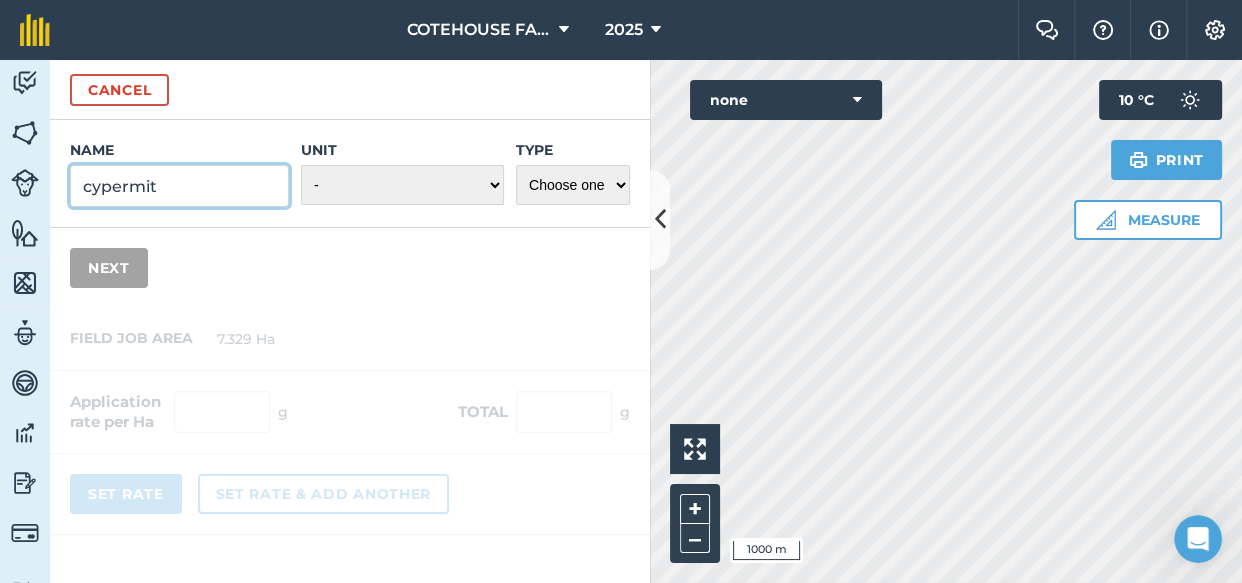 type on "cypermite" 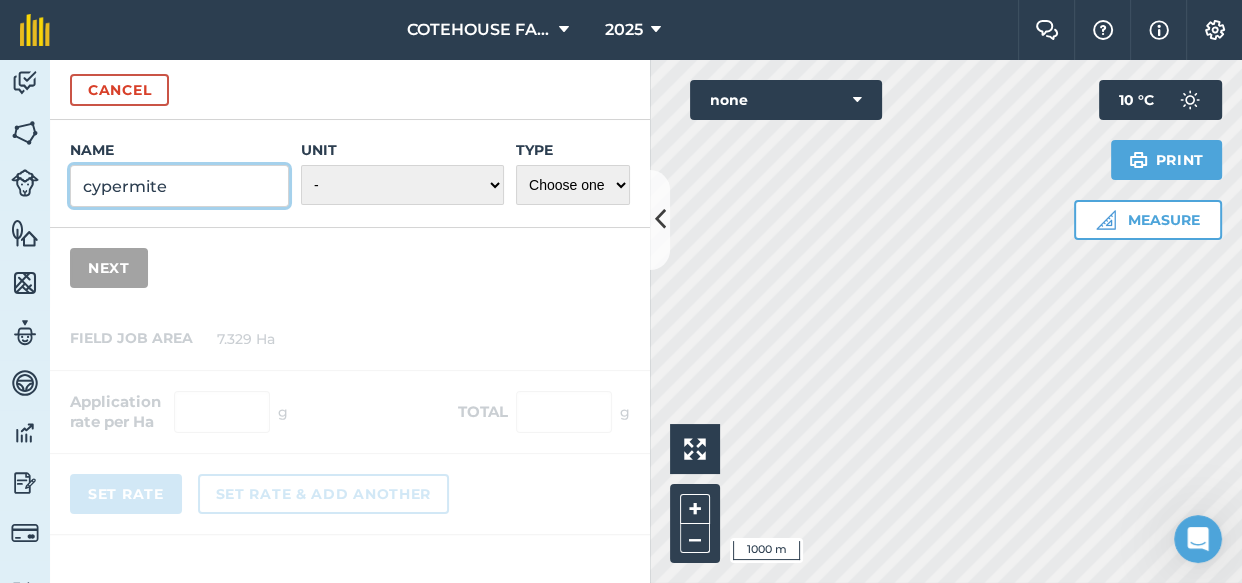 click on "Cancel" at bounding box center (119, 90) 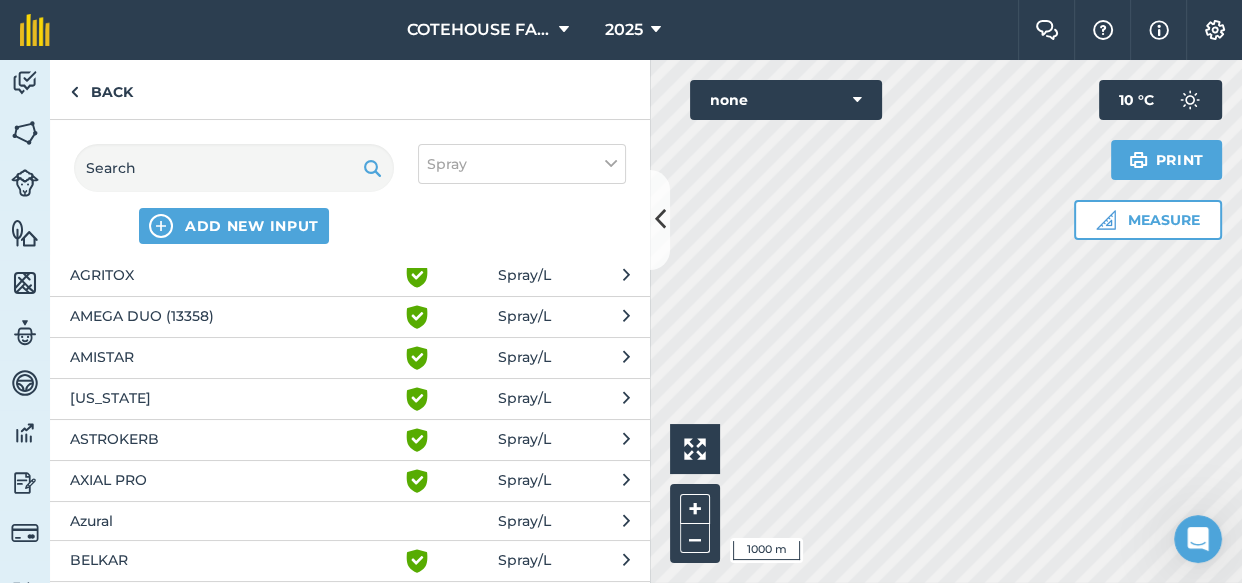 scroll, scrollTop: 0, scrollLeft: 0, axis: both 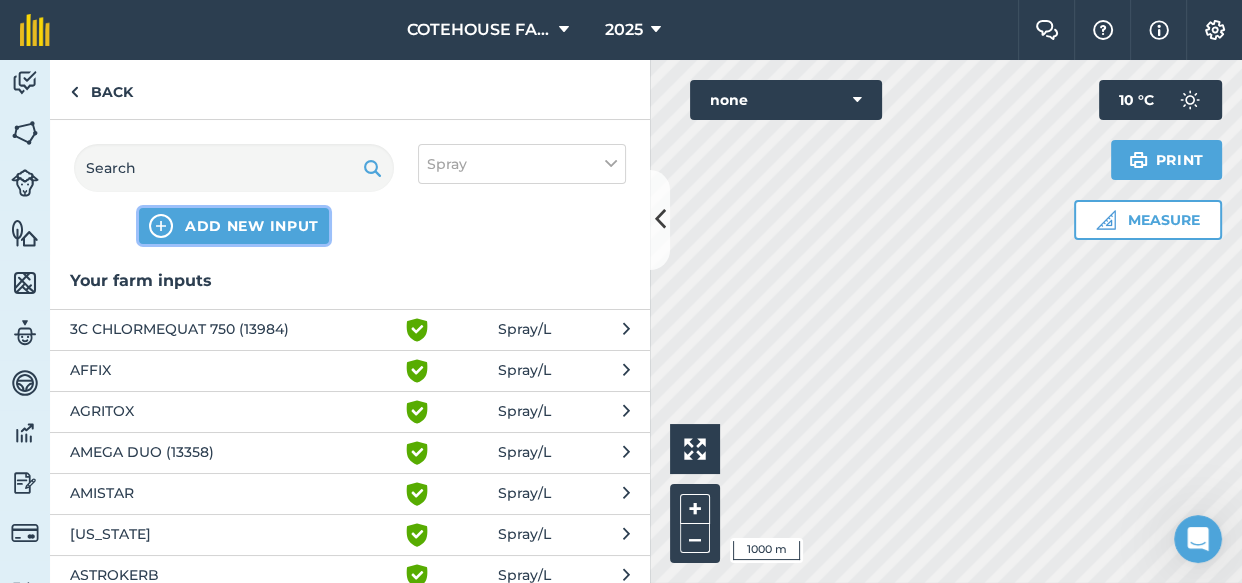 click on "ADD NEW INPUT" at bounding box center [252, 226] 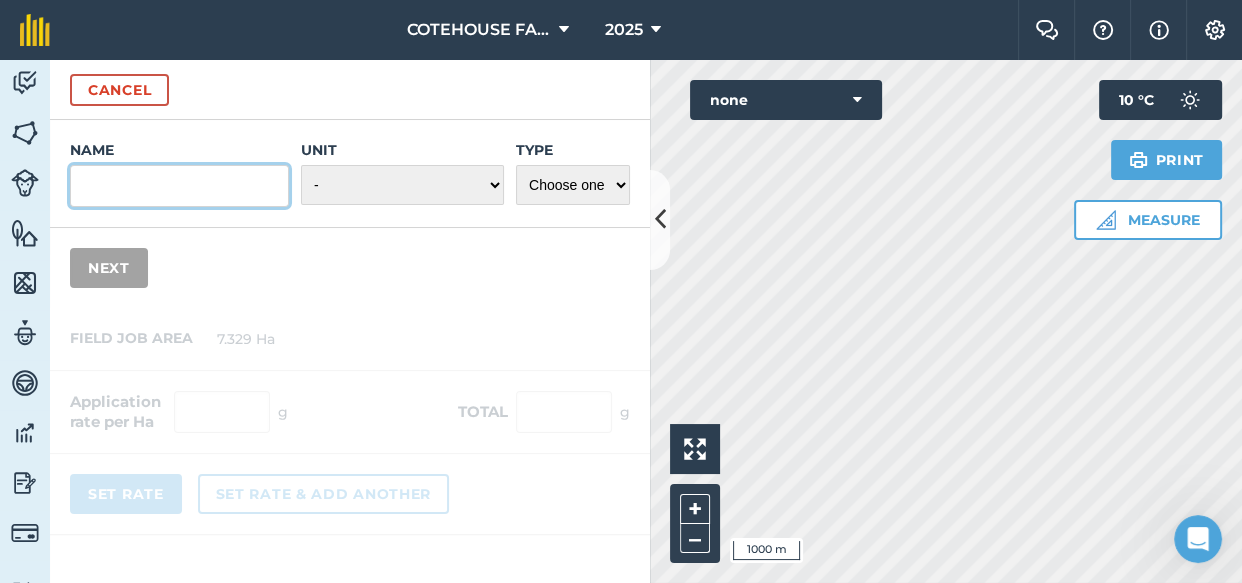 click on "Name" at bounding box center [179, 186] 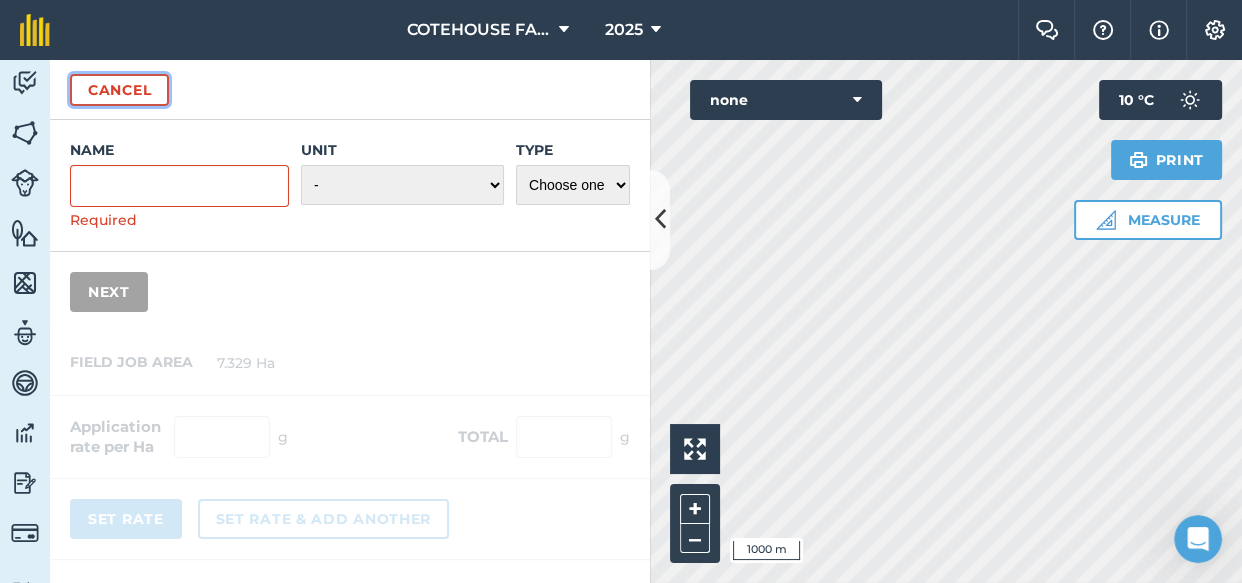 click on "Cancel" at bounding box center (119, 90) 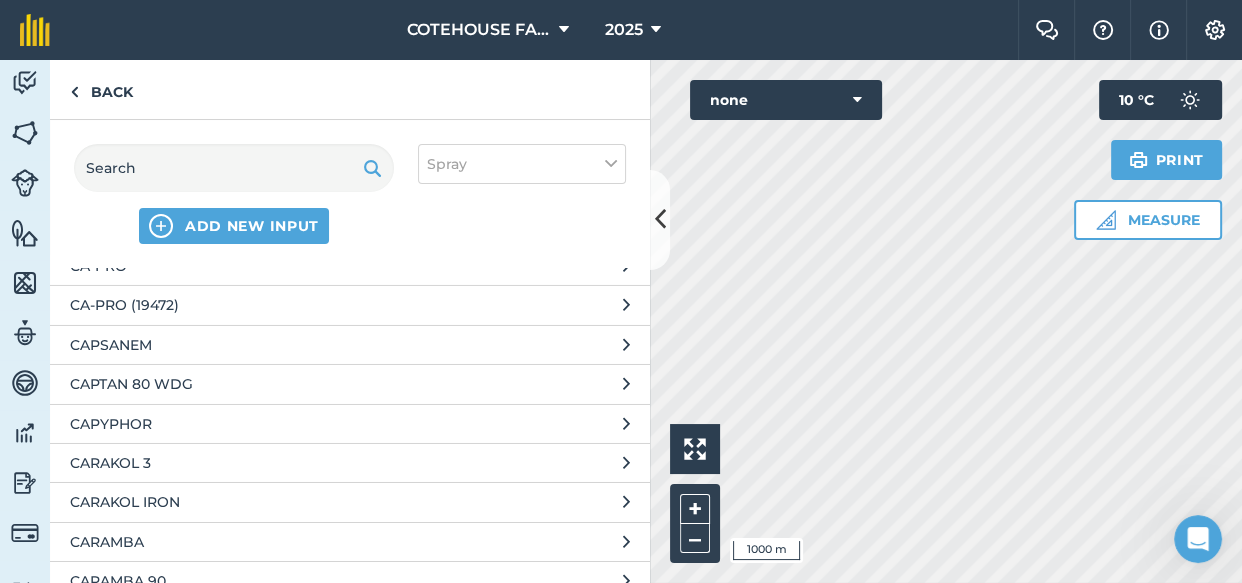scroll, scrollTop: 27153, scrollLeft: 0, axis: vertical 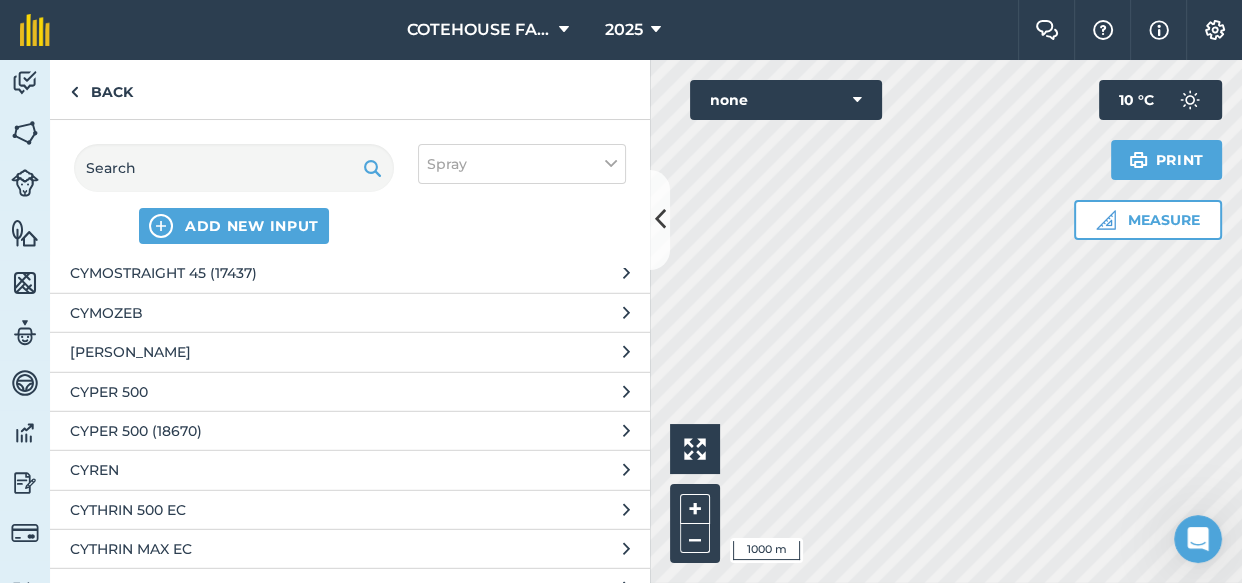 click on "CYPER 500 (18670)" at bounding box center (233, 431) 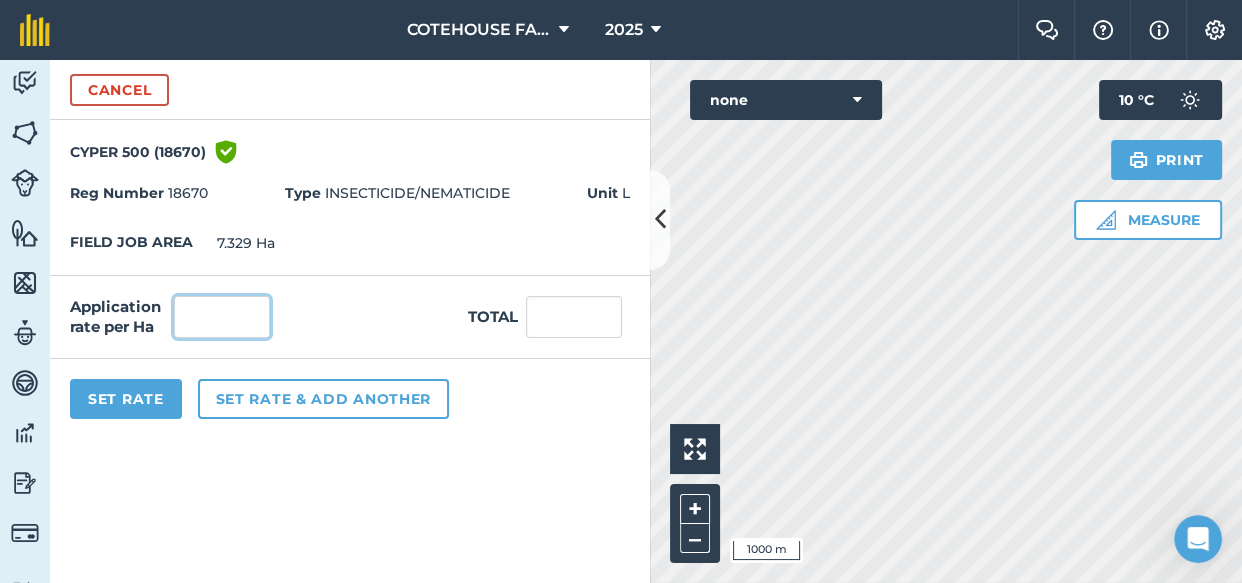 click at bounding box center [222, 317] 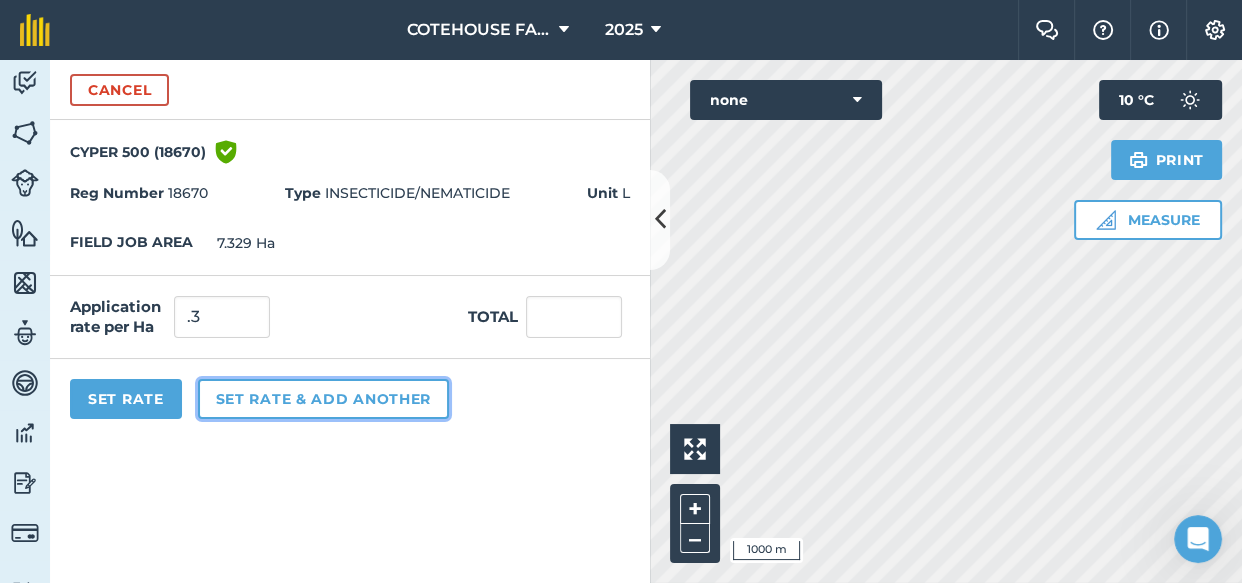 type on "0.3" 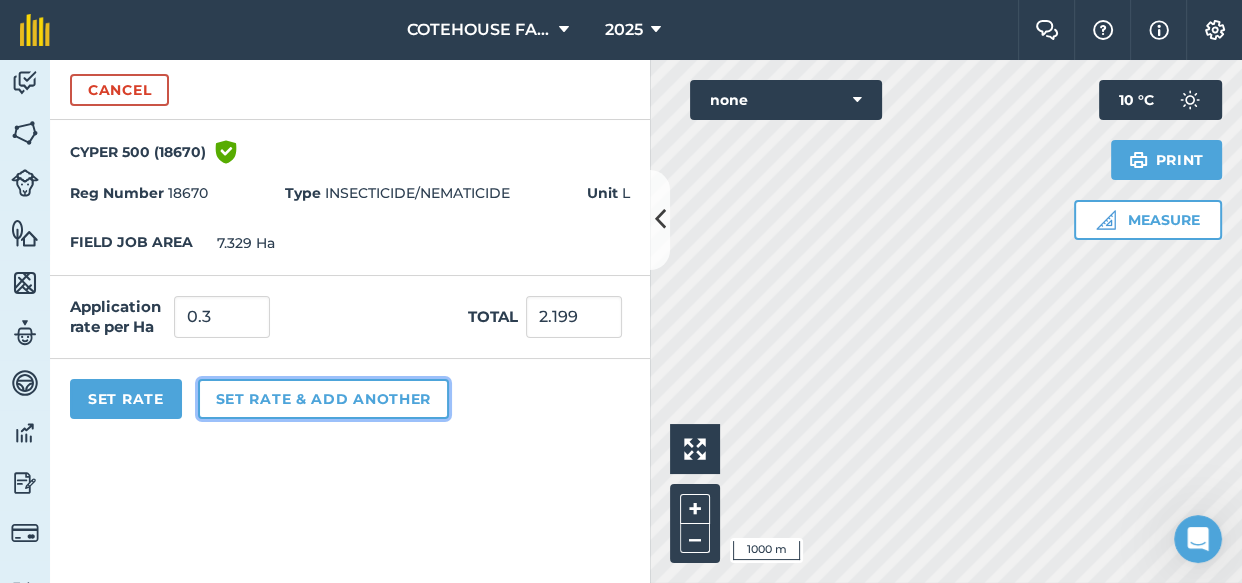 click on "Set rate & add another" at bounding box center (323, 399) 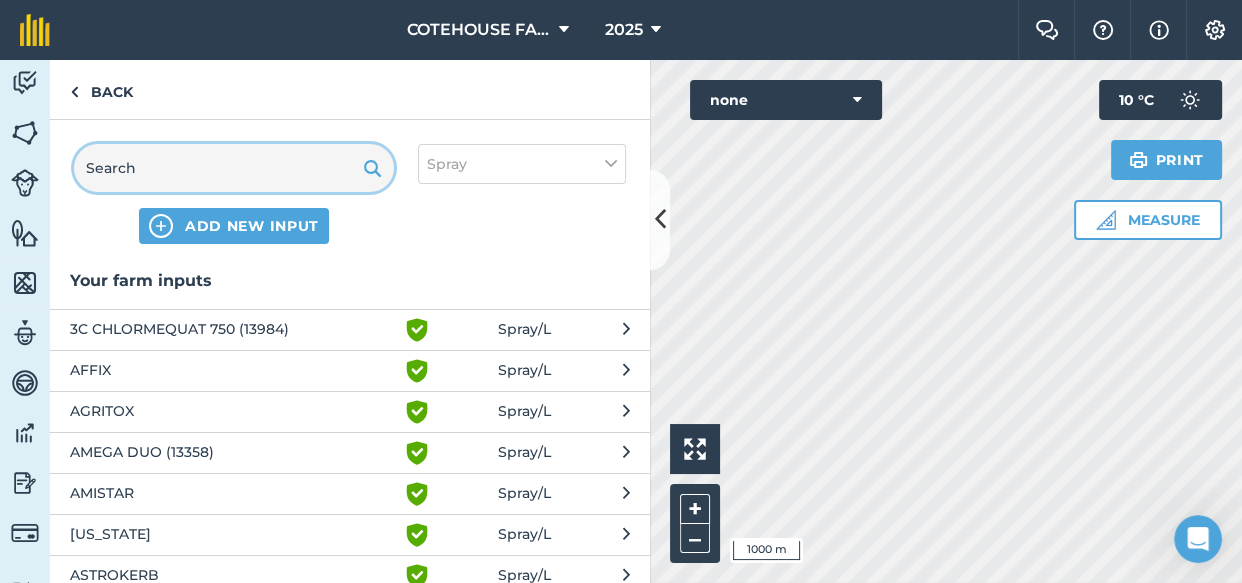 click at bounding box center (234, 168) 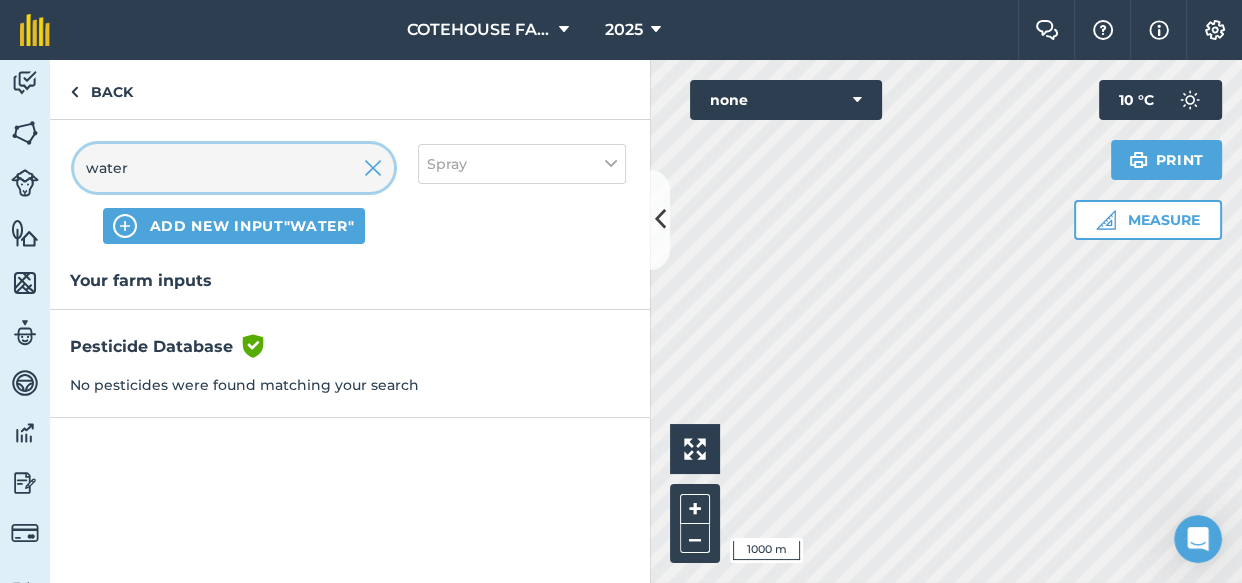 type on "water" 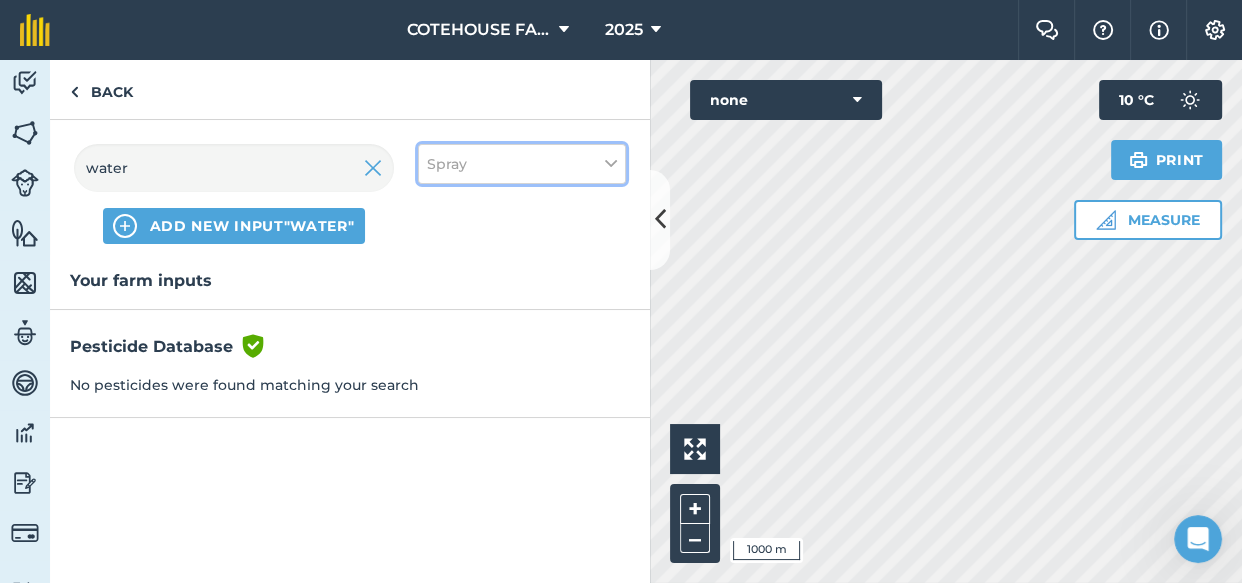 click on "Spray" at bounding box center [522, 164] 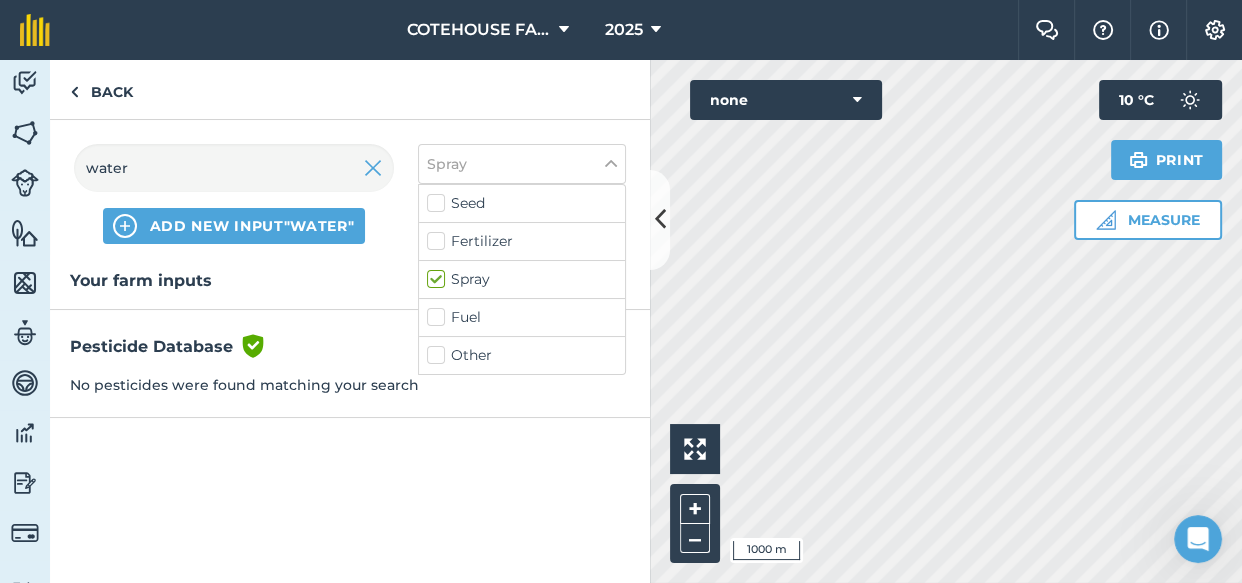 click on "Other" at bounding box center (522, 355) 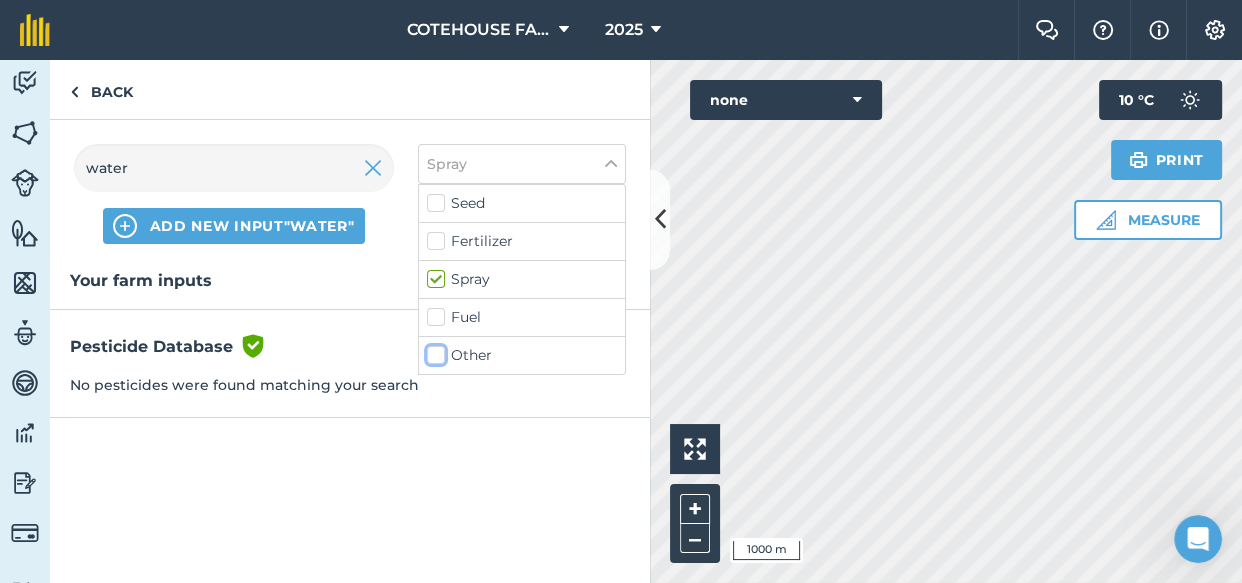 click on "Other" at bounding box center (433, 351) 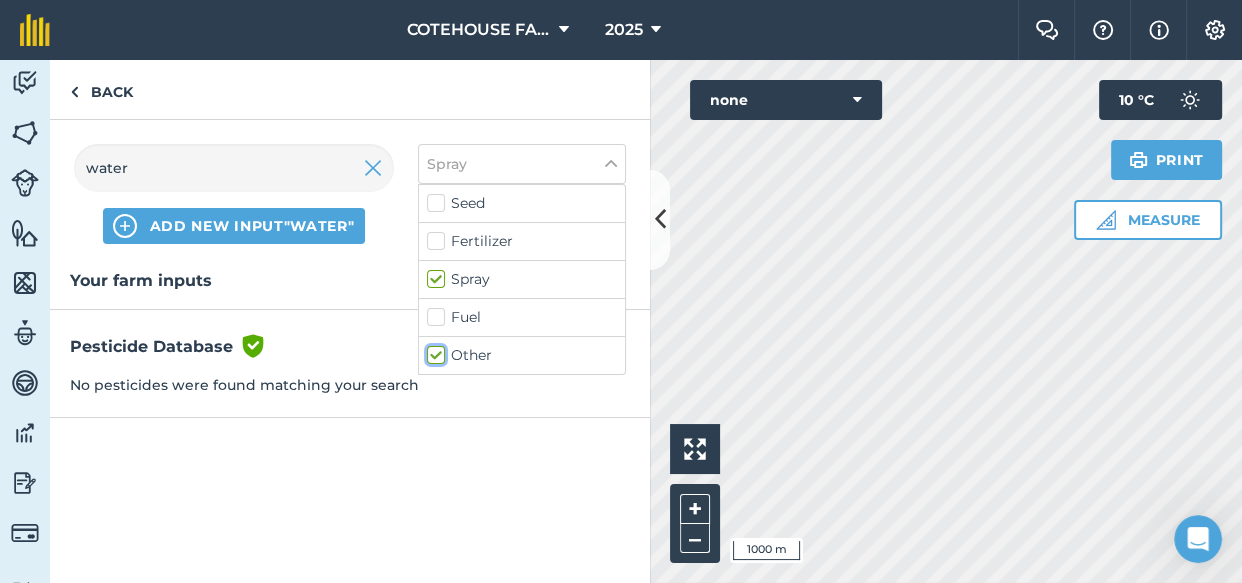 checkbox on "true" 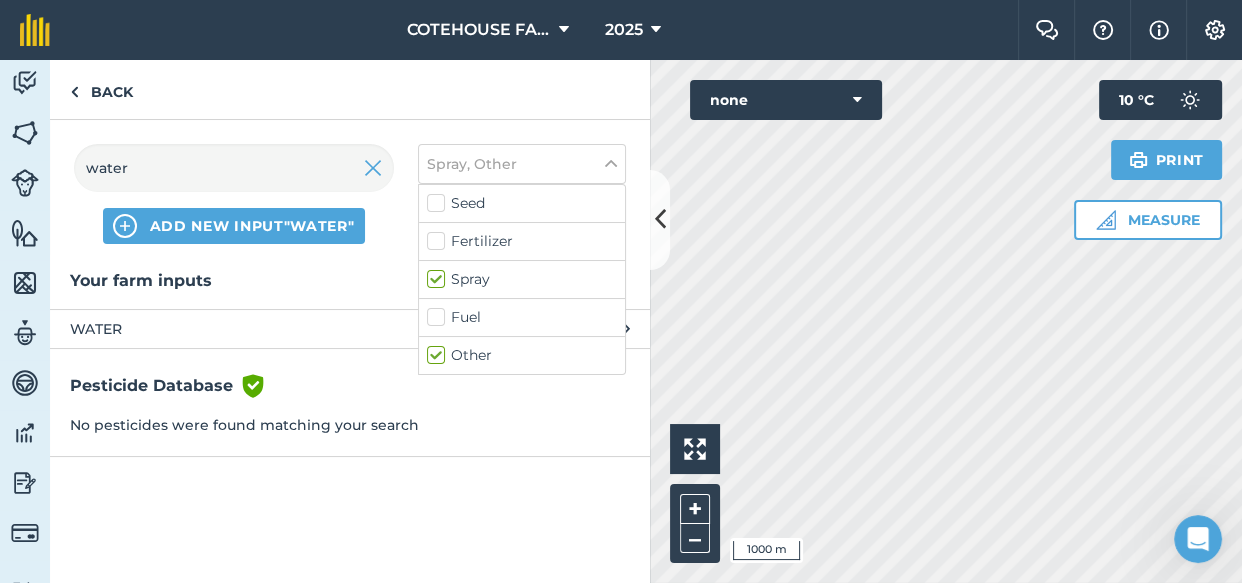 click on "WATER" at bounding box center [233, 329] 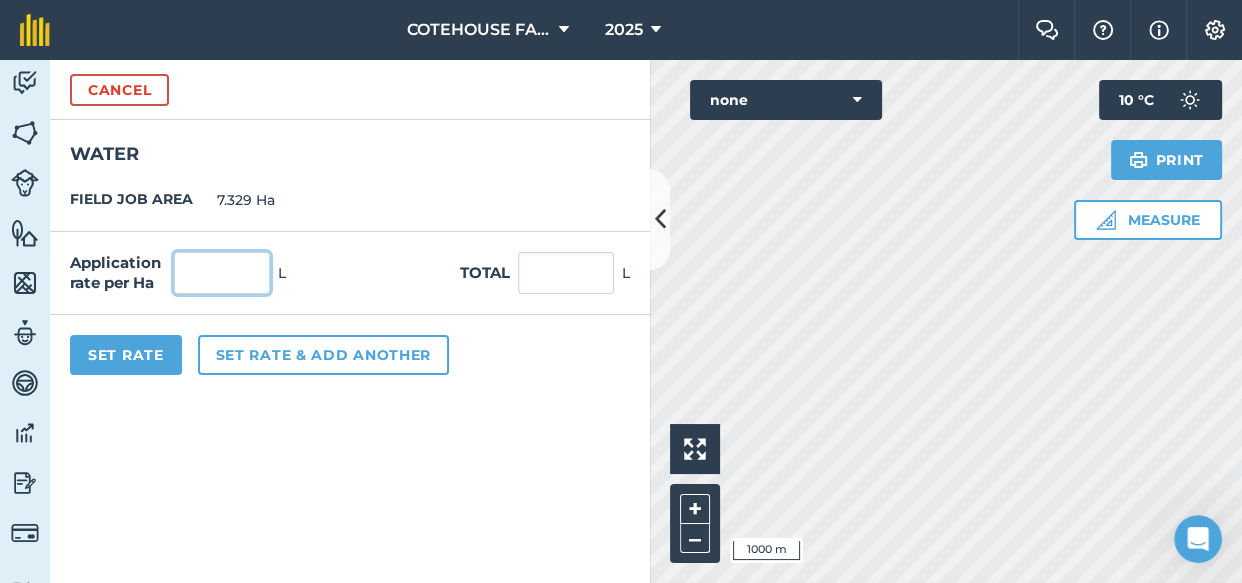 click at bounding box center [222, 273] 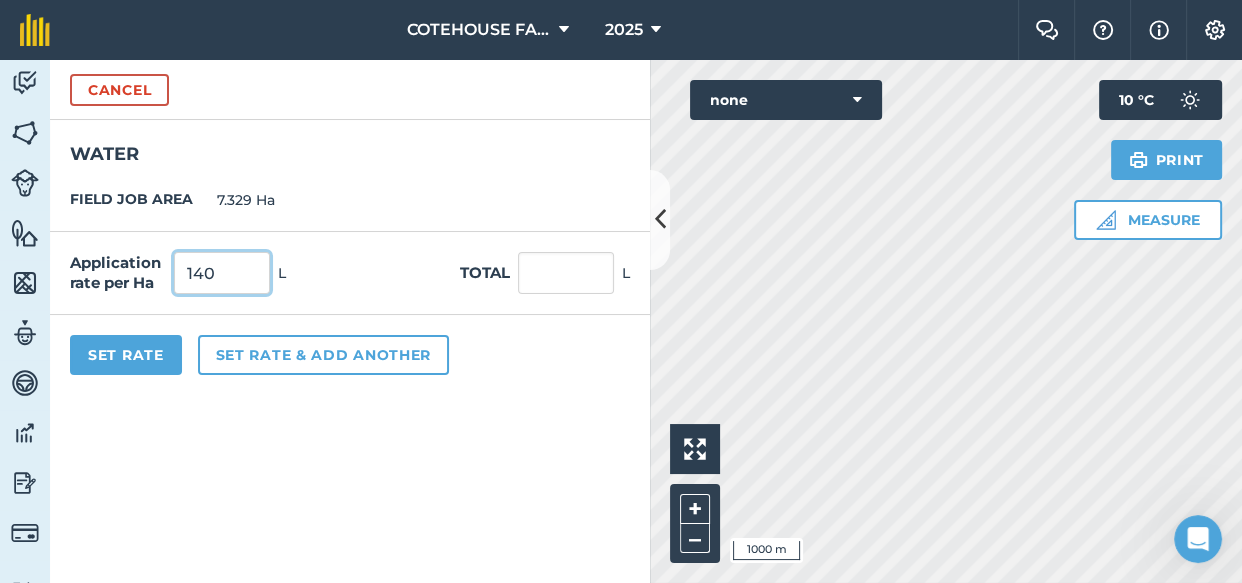 type on "140" 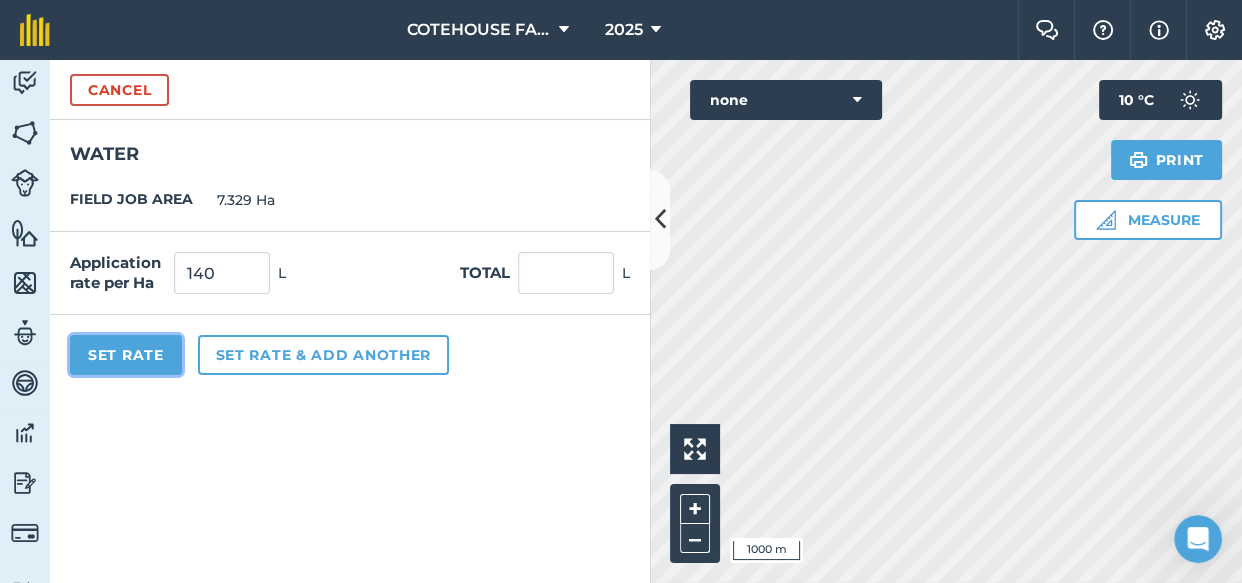 type on "1,026.06" 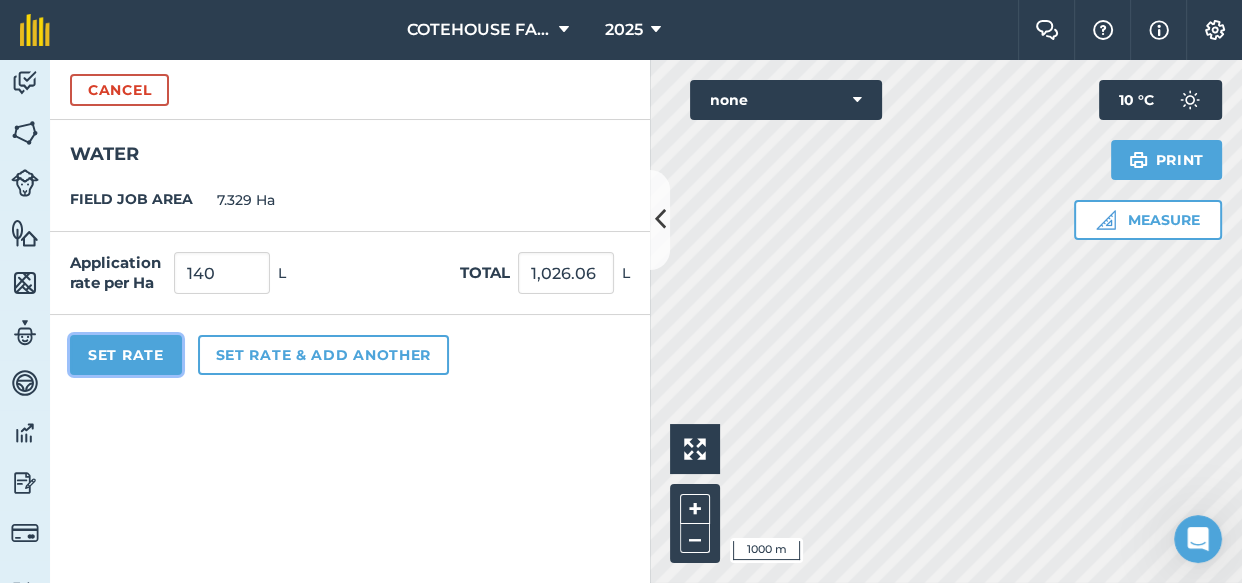 click on "Set Rate" at bounding box center (126, 355) 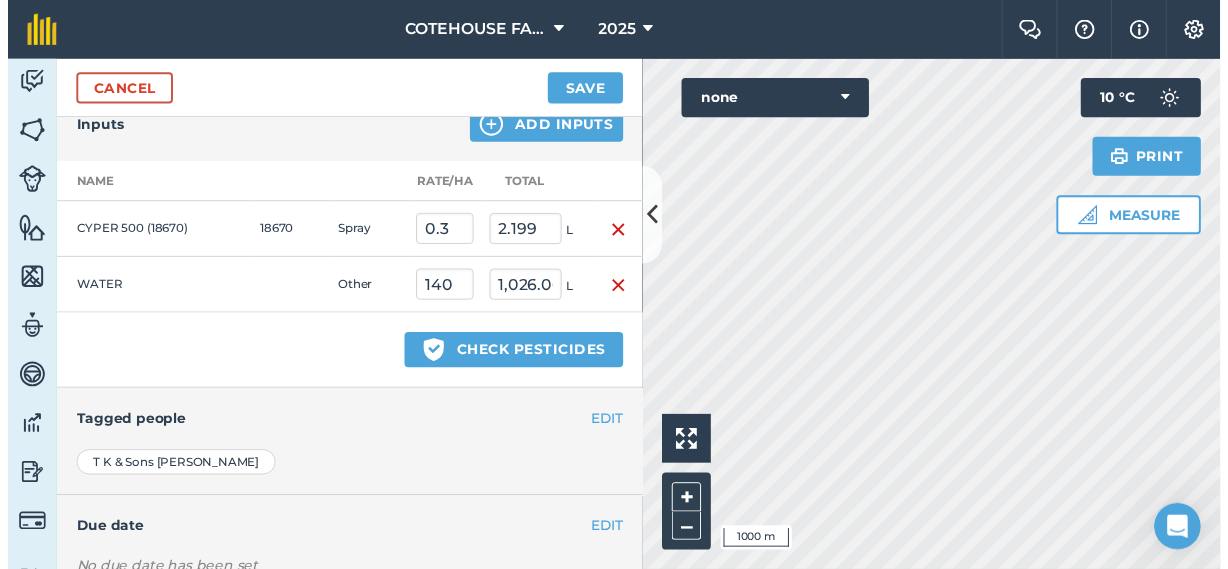 scroll, scrollTop: 454, scrollLeft: 0, axis: vertical 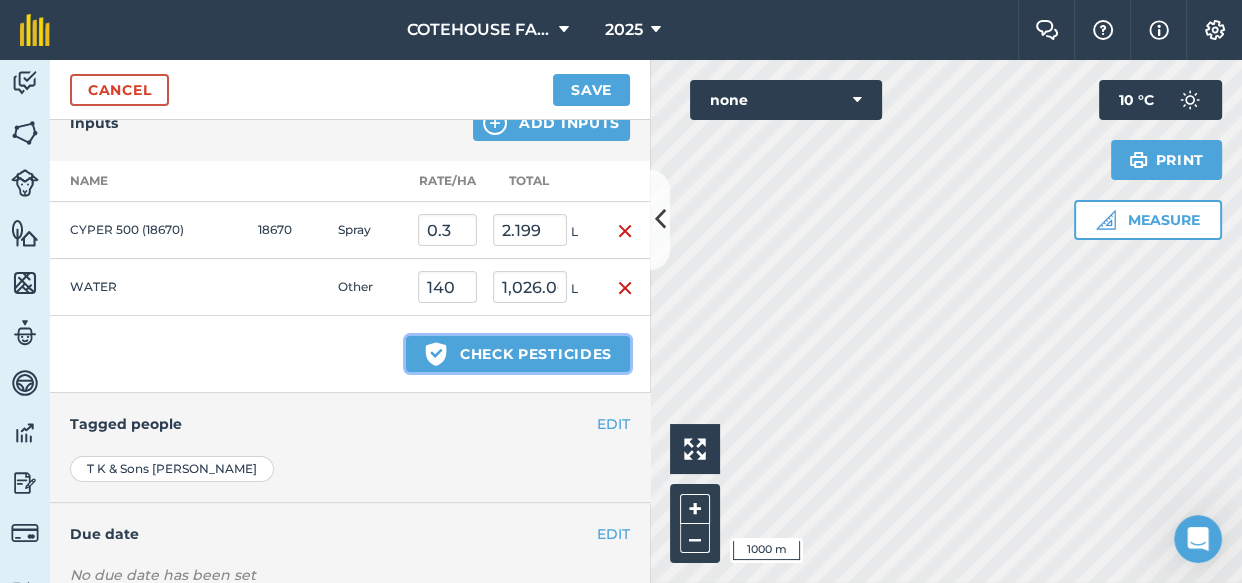 click on "Green shield with white tick Check pesticides" at bounding box center [518, 354] 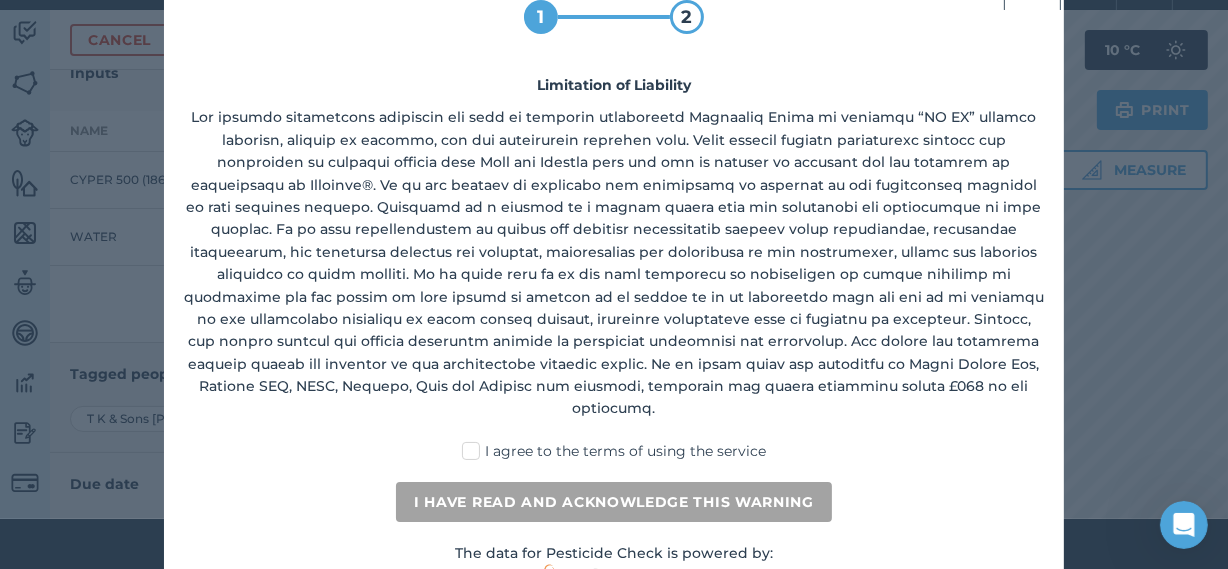 scroll, scrollTop: 72, scrollLeft: 0, axis: vertical 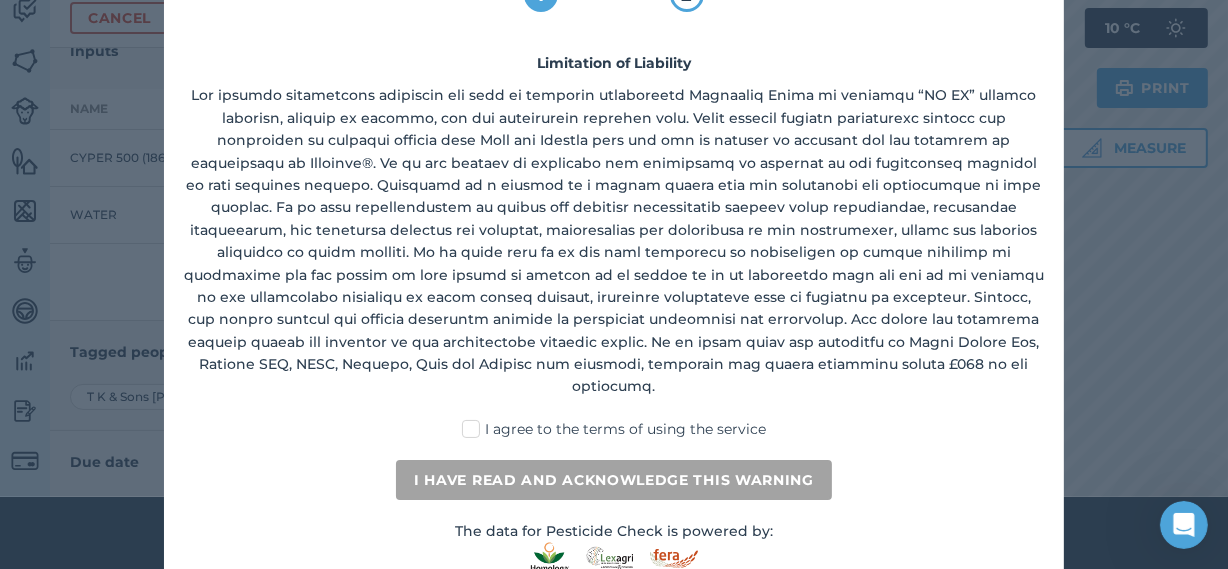 click on "I agree to the terms of using the service" at bounding box center (614, 429) 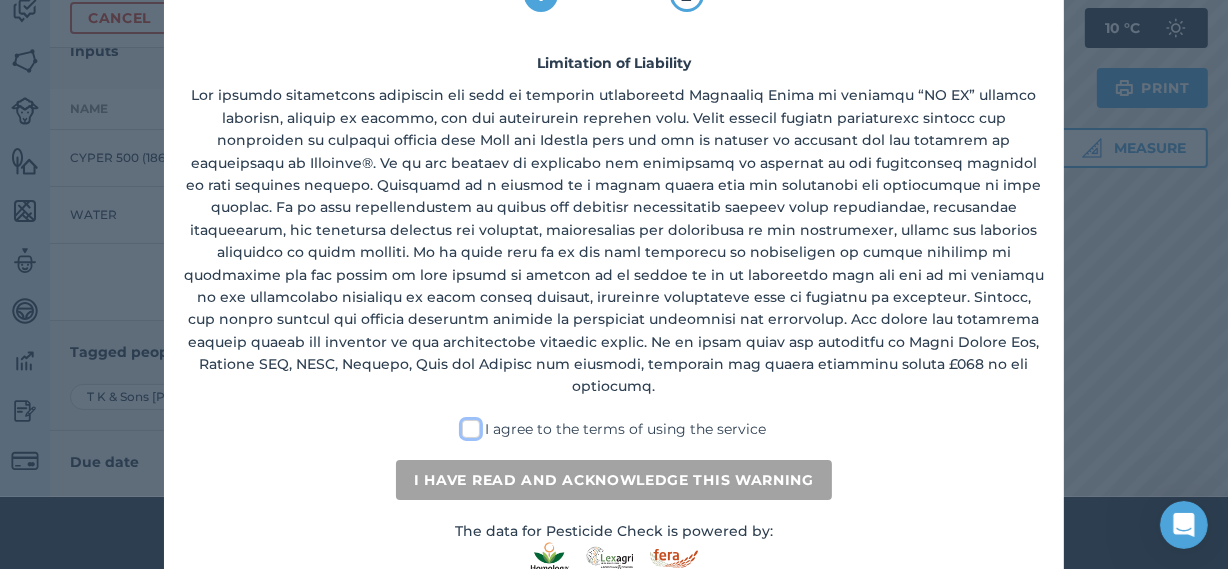 click on "I agree to the terms of using the service" at bounding box center [620, 425] 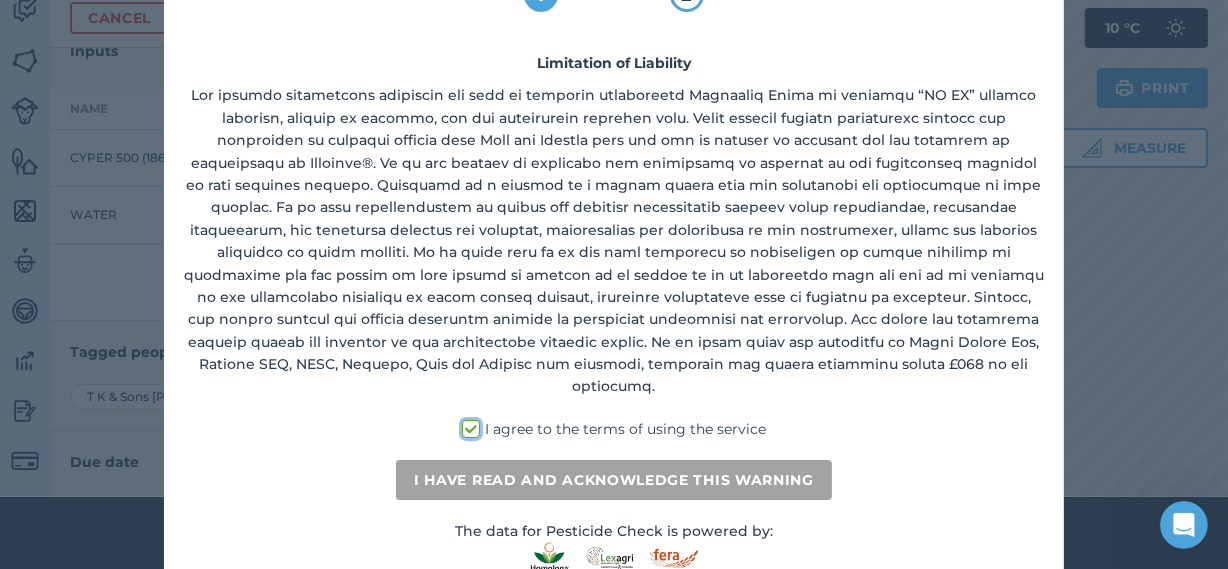 checkbox on "true" 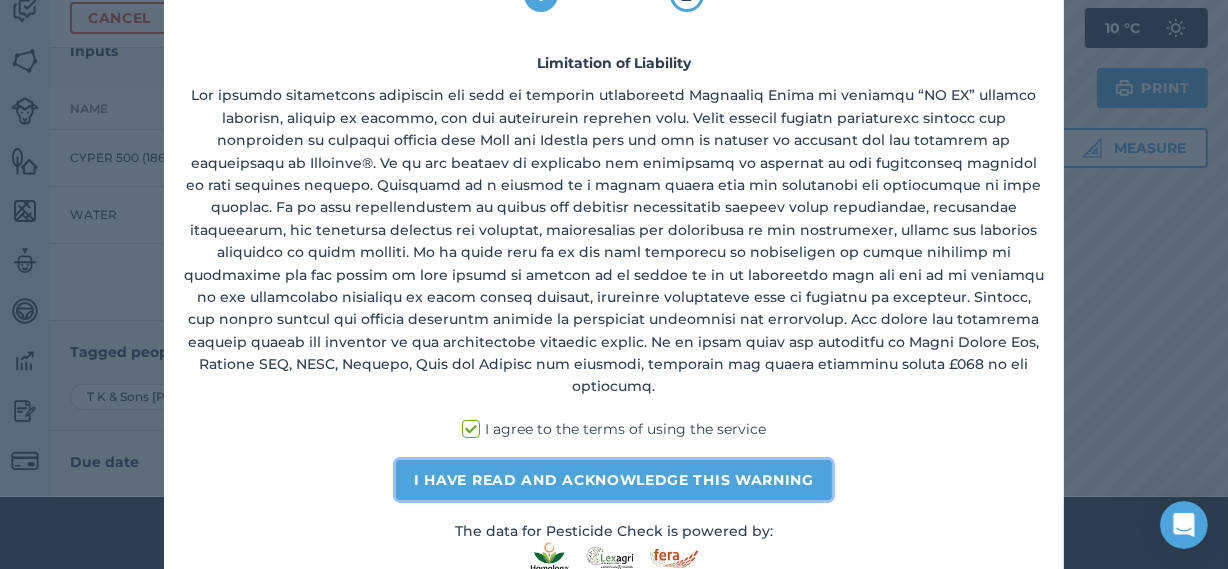 click on "I have read and acknowledge this warning" at bounding box center (614, 480) 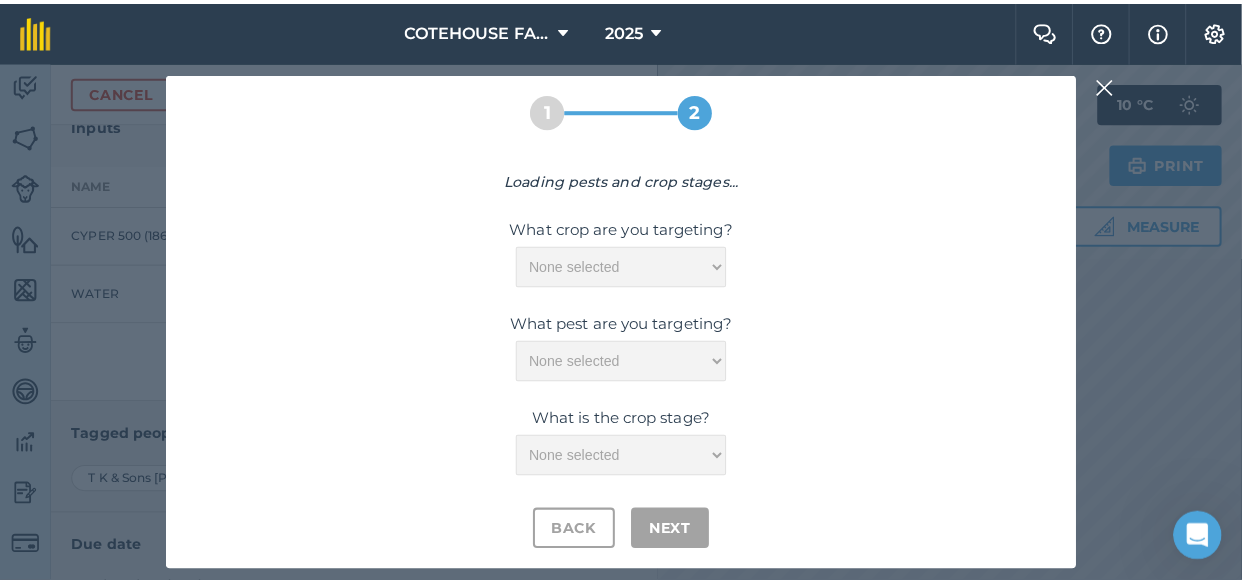 scroll, scrollTop: 0, scrollLeft: 0, axis: both 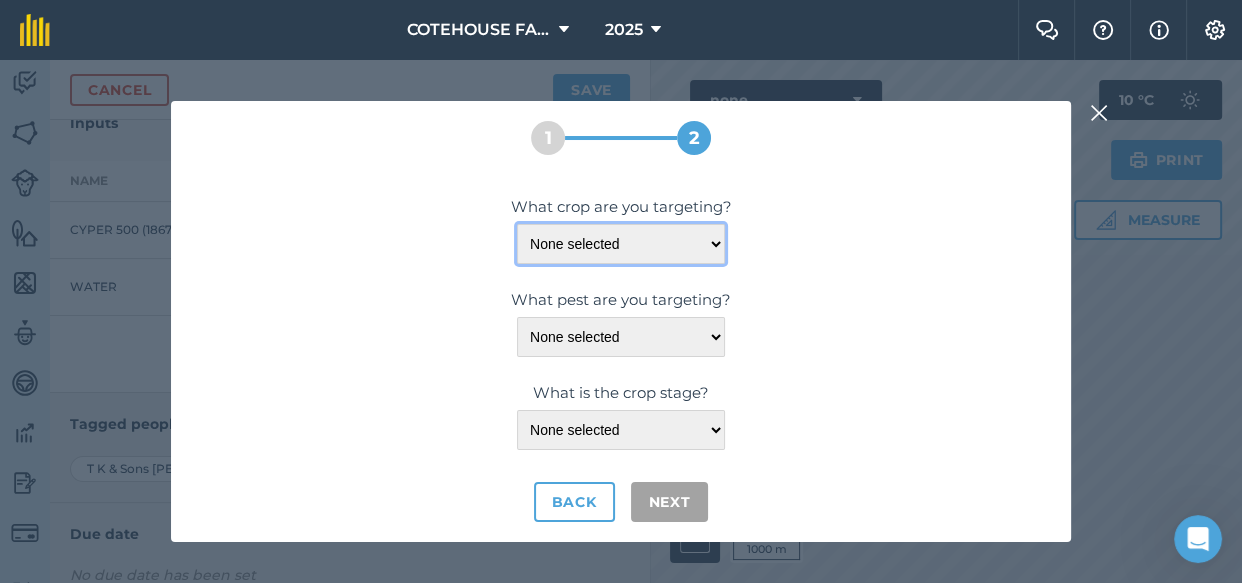 click on "None selected SWEDES/TURNIP-[GEOGRAPHIC_DATA]/[GEOGRAPHIC_DATA]" at bounding box center (621, 244) 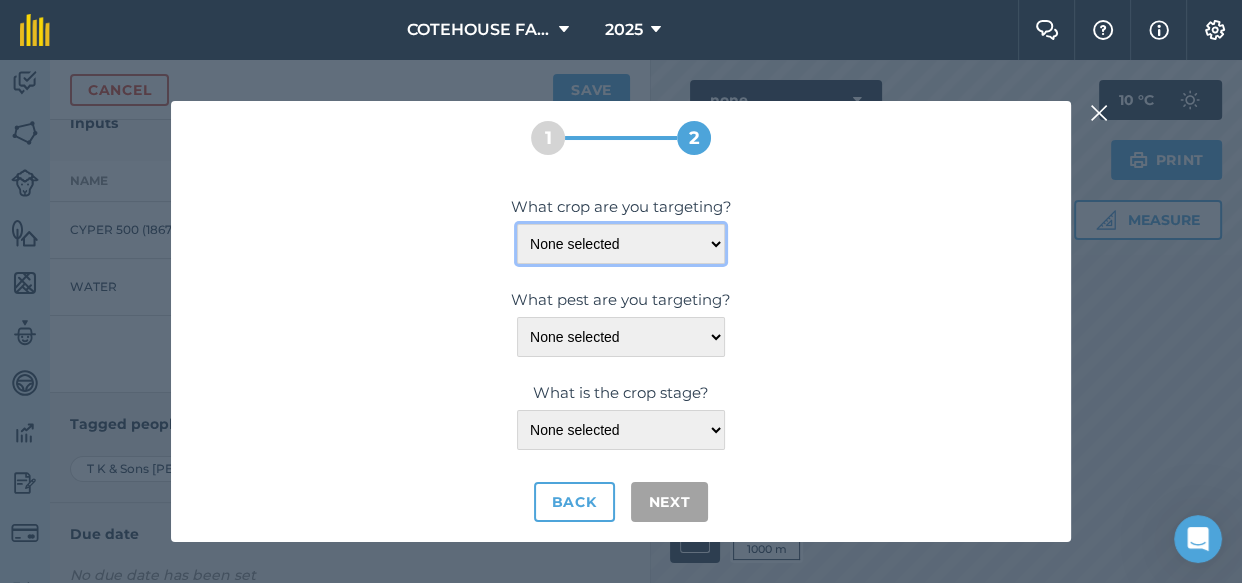 select on "9478" 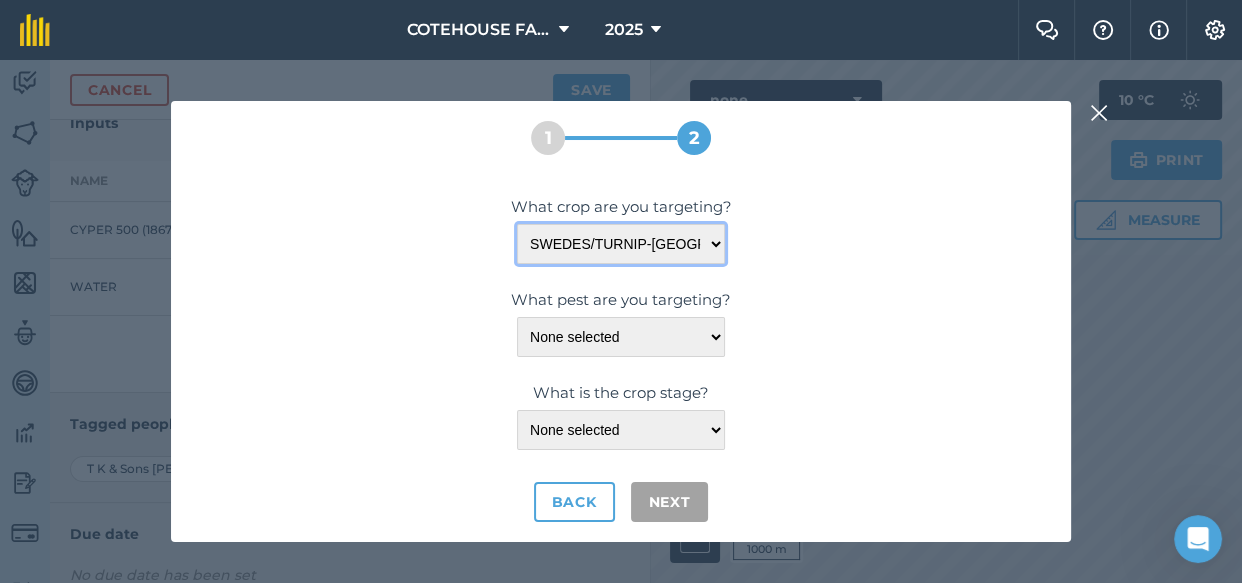 click on "None selected SWEDES/TURNIP-[GEOGRAPHIC_DATA]/[GEOGRAPHIC_DATA]" at bounding box center (621, 244) 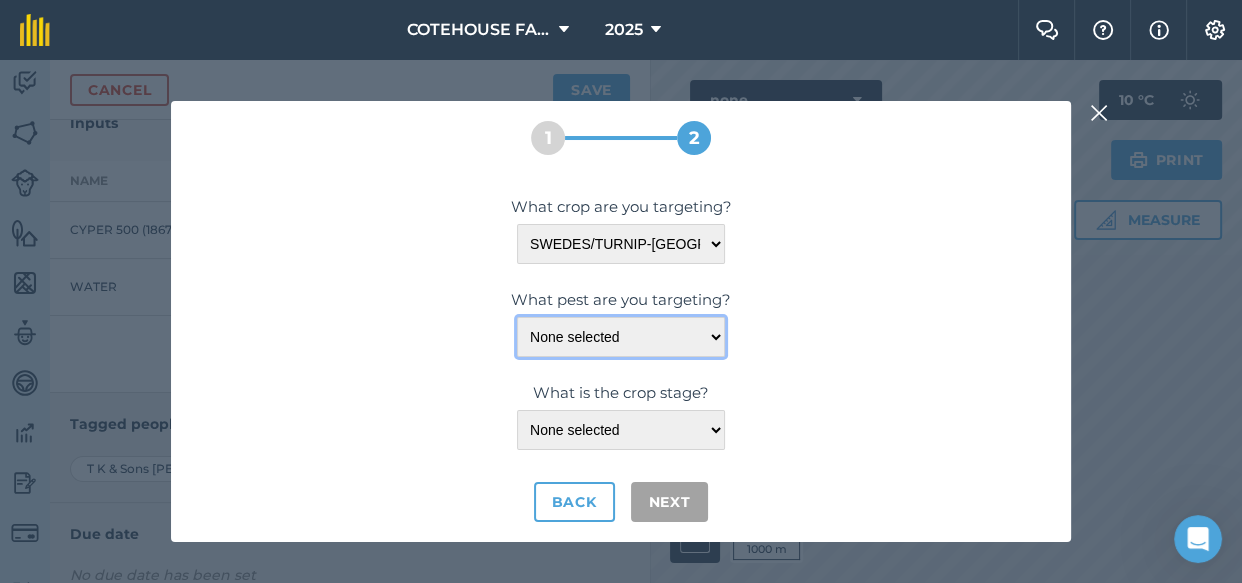 click on "None selected NEMATODES UNSPECIFIED-INSECTS" at bounding box center [621, 337] 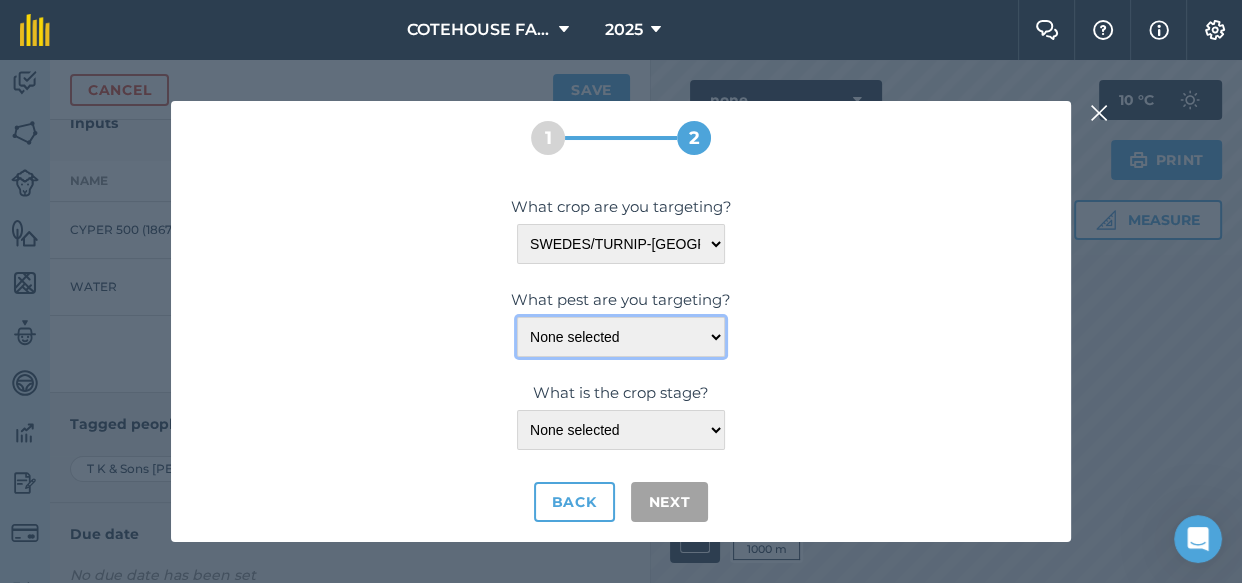 click on "None selected NEMATODES UNSPECIFIED-INSECTS" at bounding box center (621, 337) 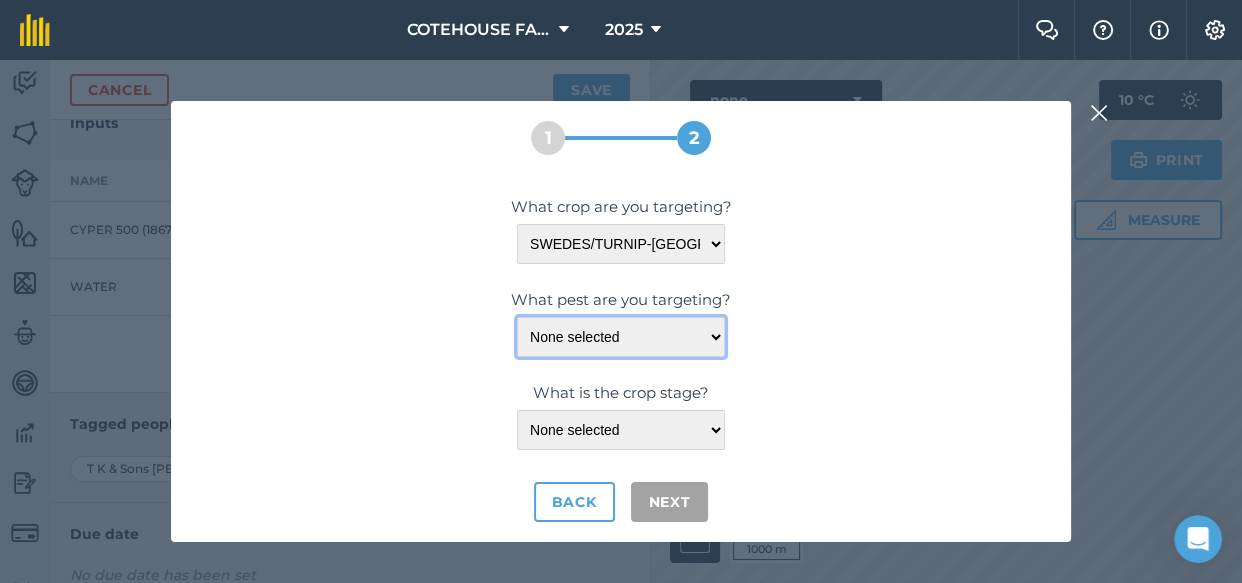 select on "13608" 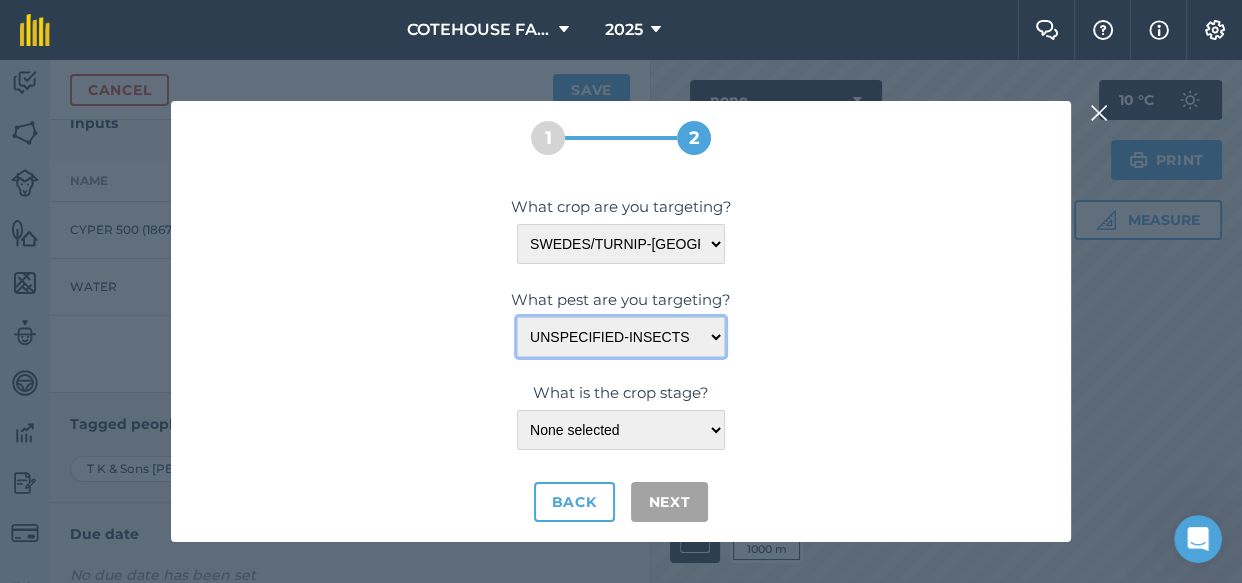 click on "None selected NEMATODES UNSPECIFIED-INSECTS" at bounding box center (621, 337) 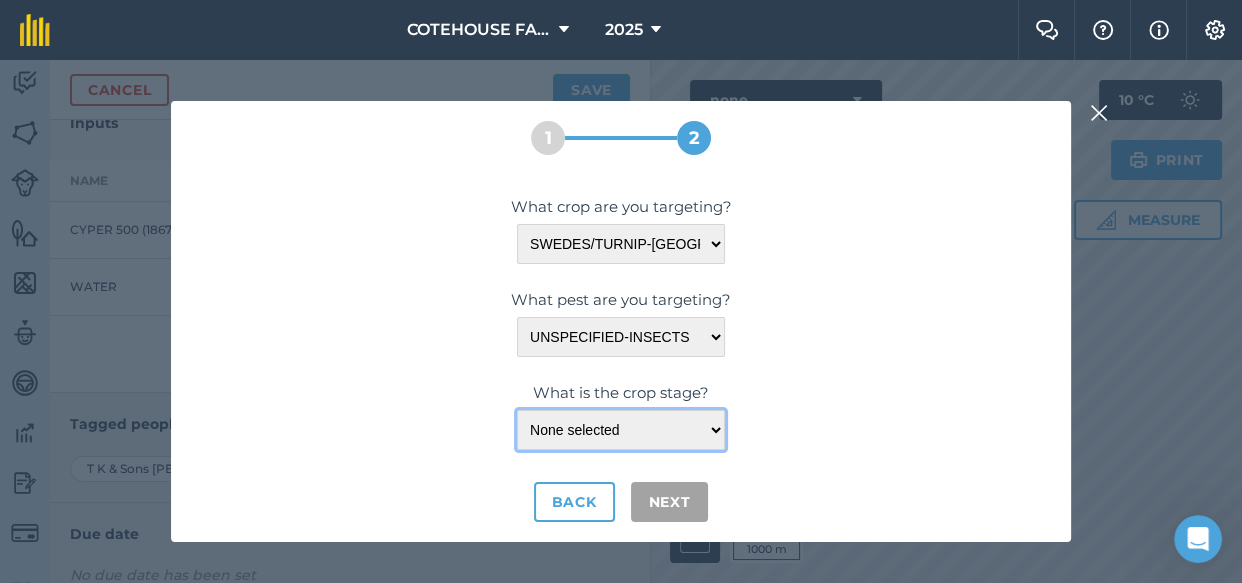 click on "None selected -" at bounding box center (621, 430) 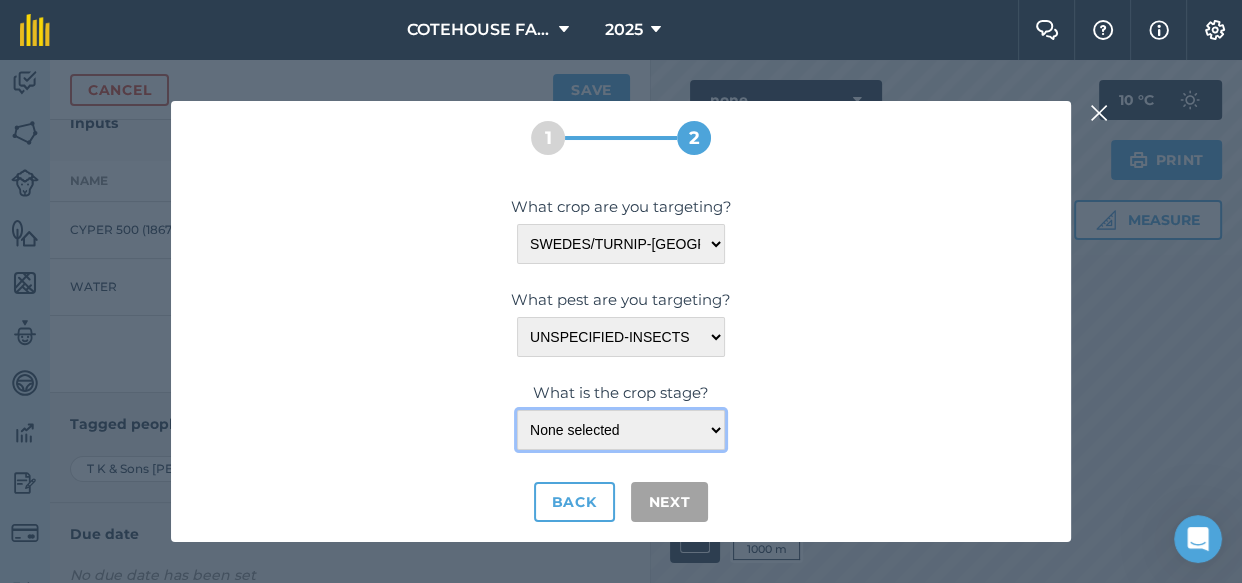 click on "None selected -" at bounding box center (621, 430) 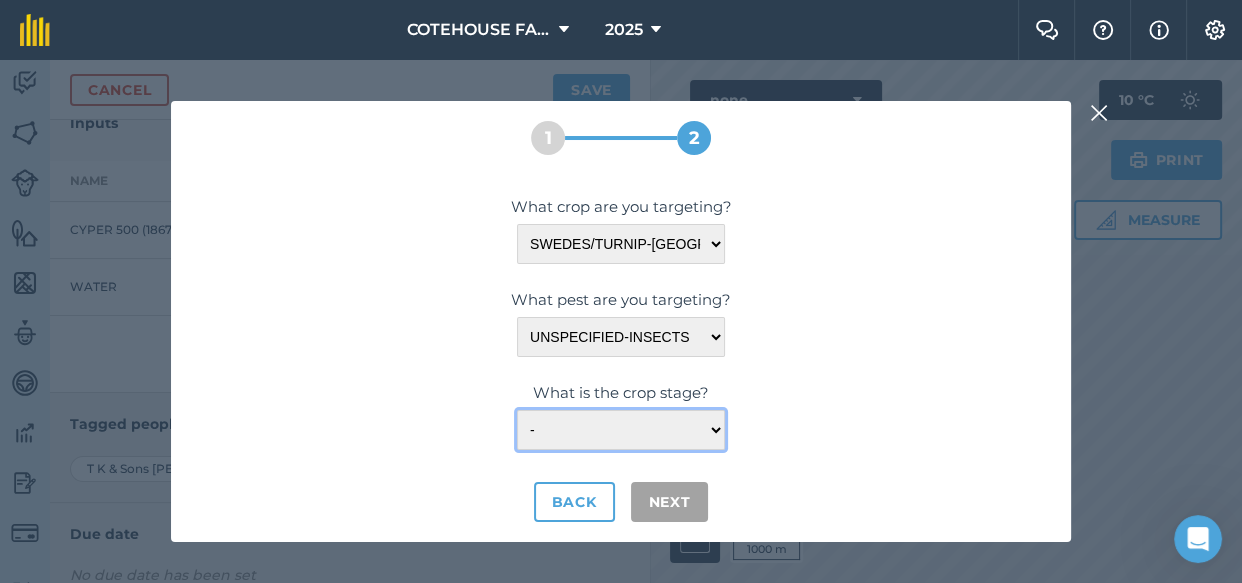click on "None selected -" at bounding box center (621, 430) 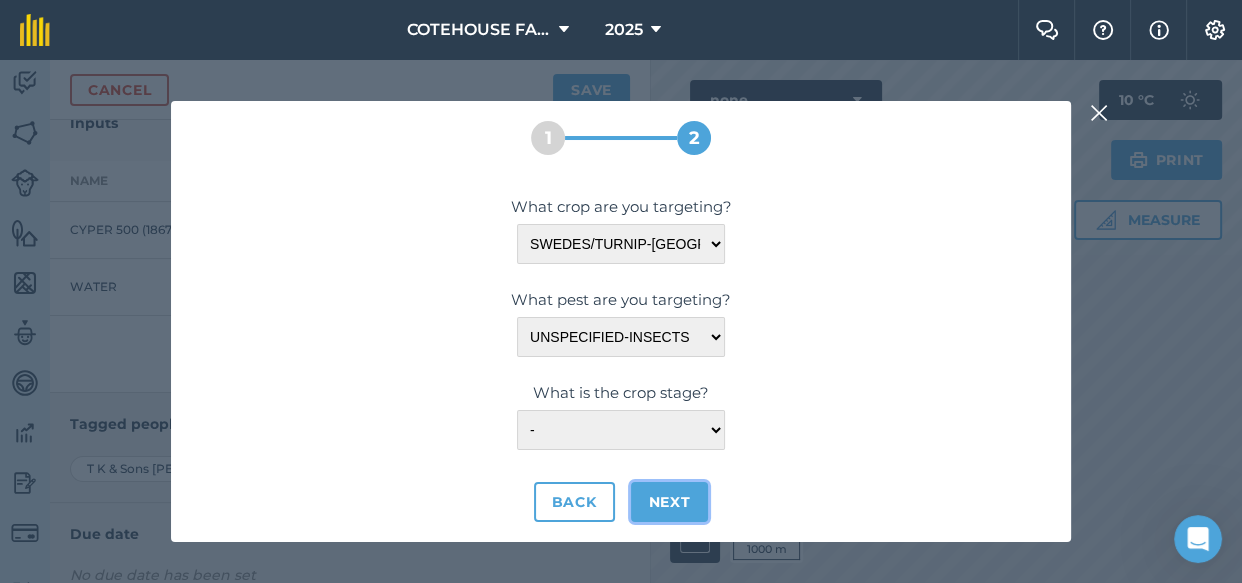 click on "Next" at bounding box center [670, 502] 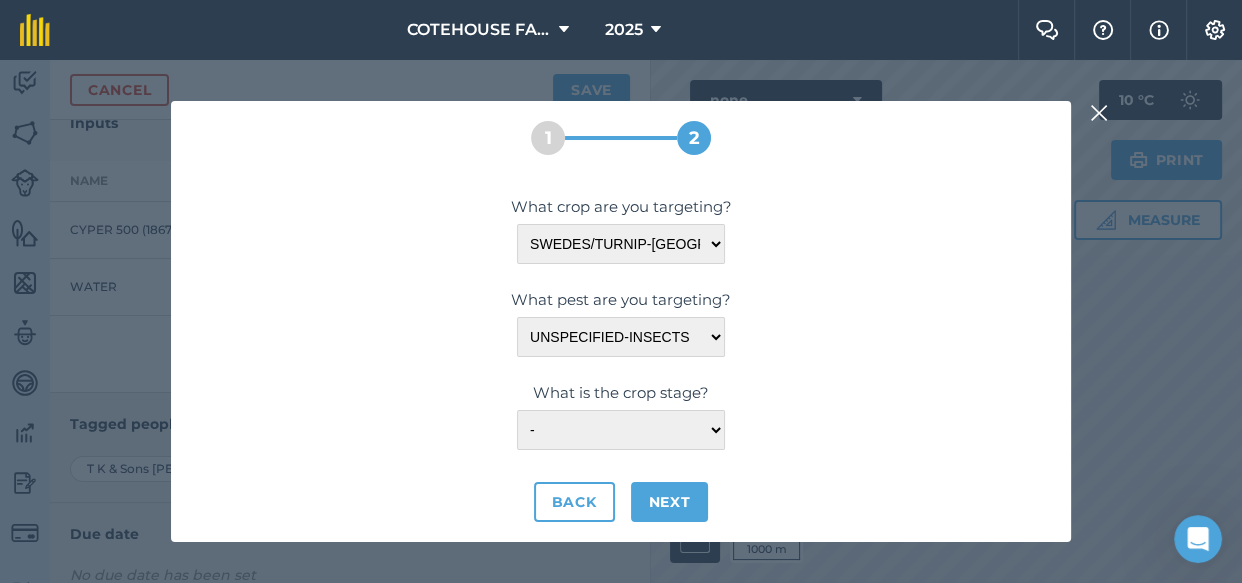 select on "13608" 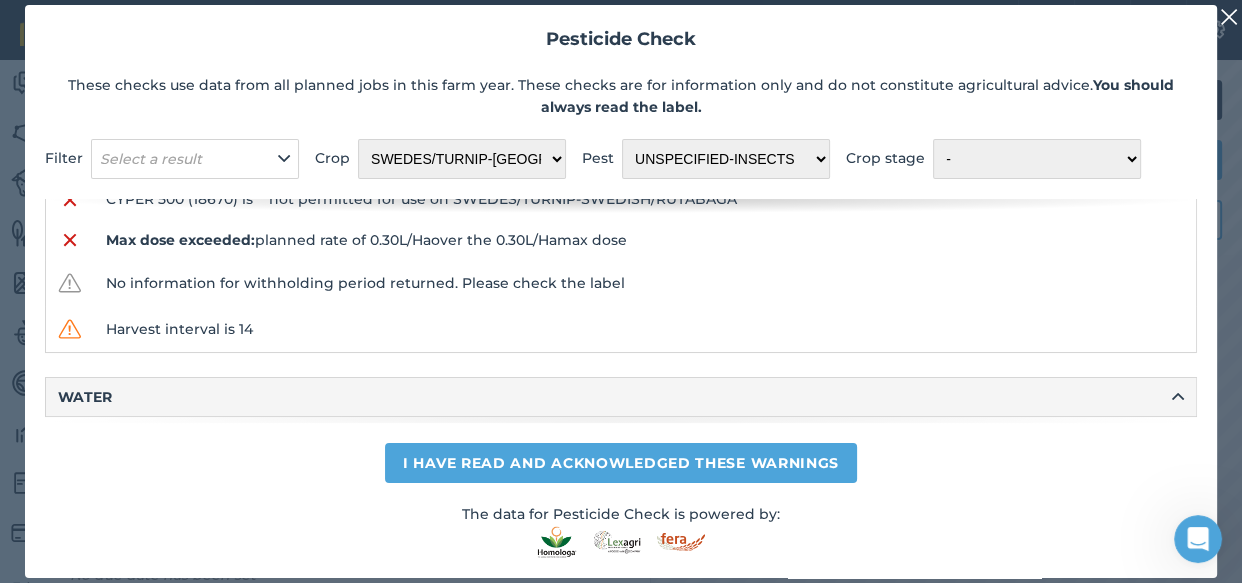 scroll, scrollTop: 160, scrollLeft: 0, axis: vertical 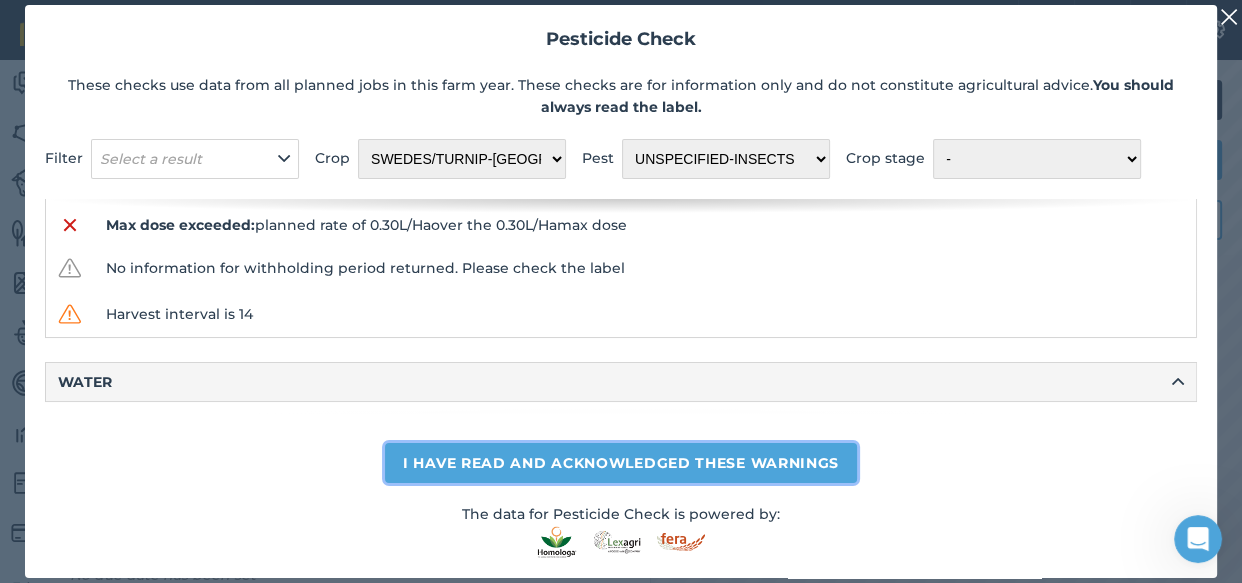 click on "I have read and acknowledged these warnings" at bounding box center [621, 463] 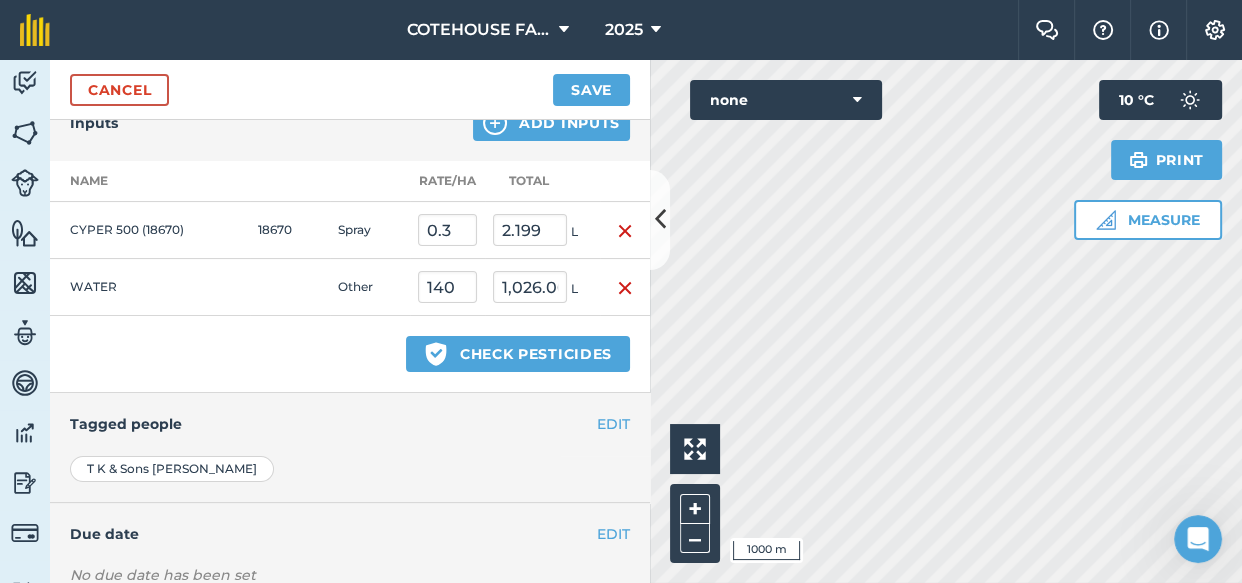 click at bounding box center (625, 231) 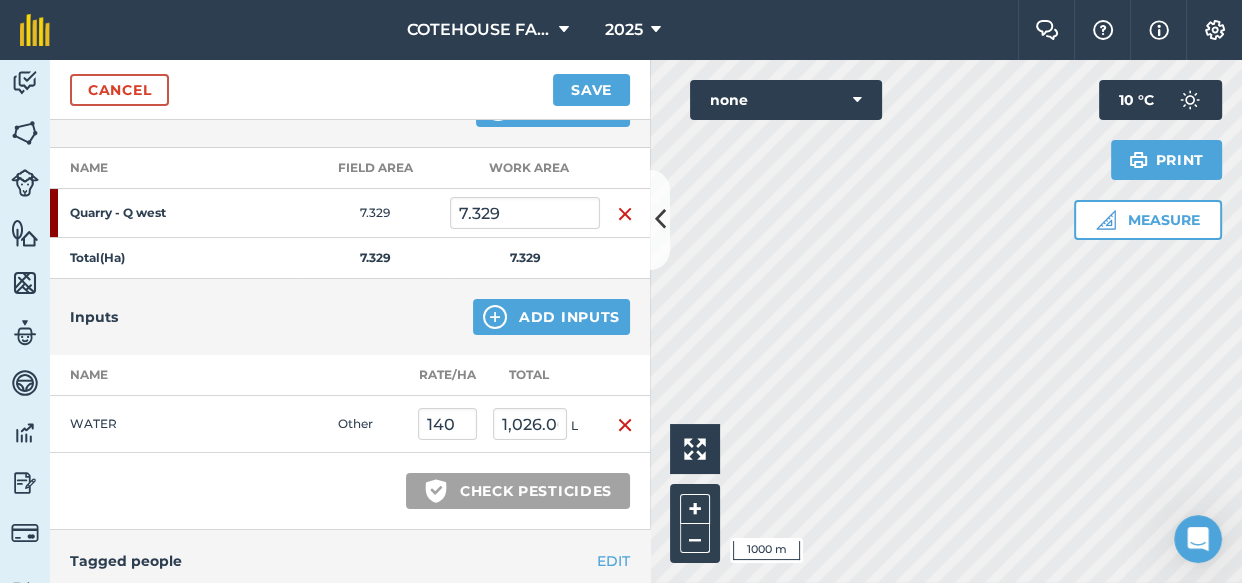 scroll, scrollTop: 272, scrollLeft: 0, axis: vertical 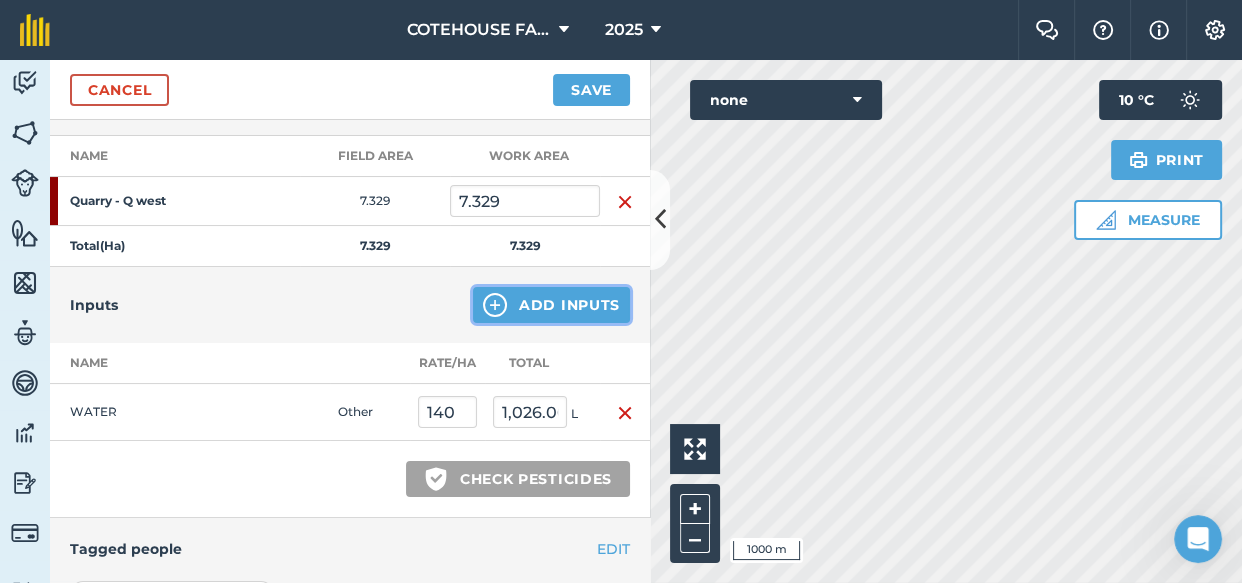 click on "Add Inputs" at bounding box center (551, 305) 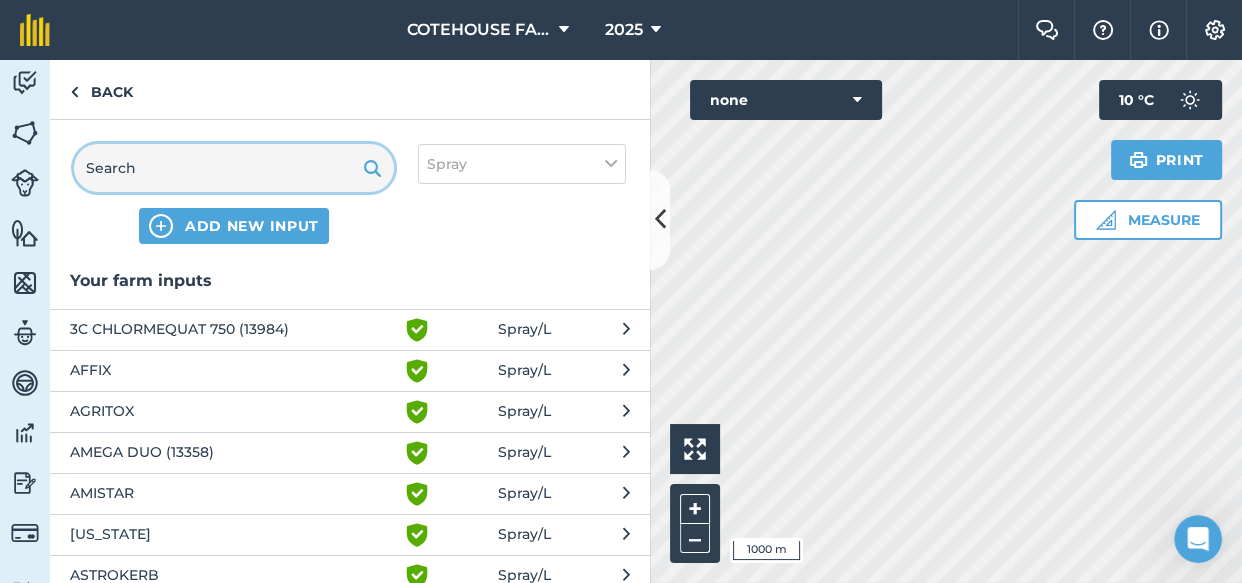 click at bounding box center [234, 168] 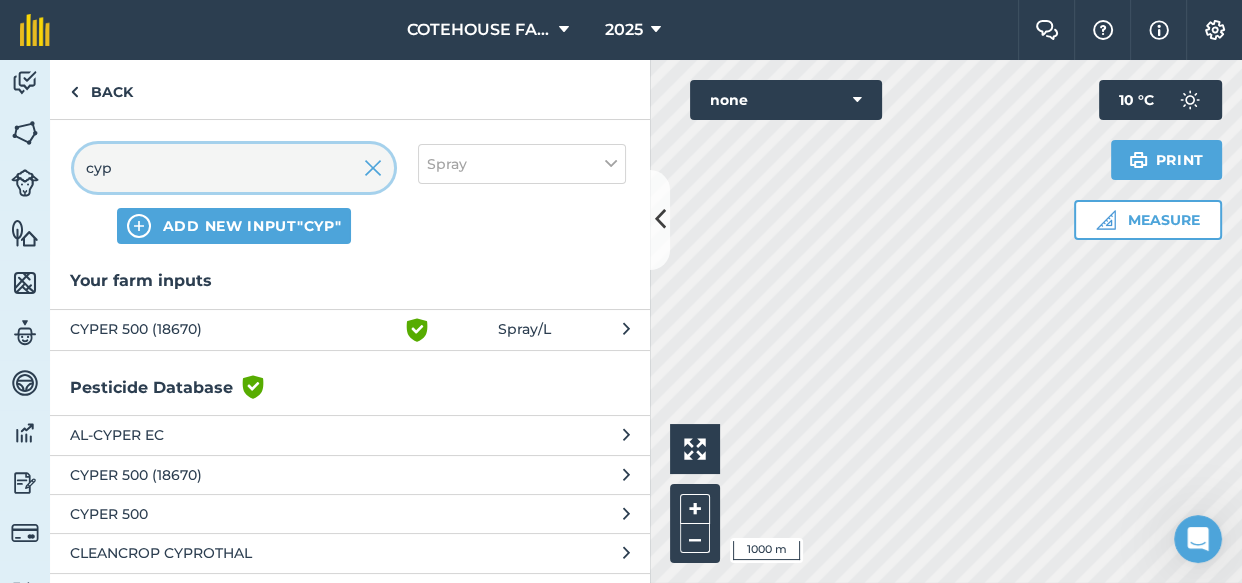 type on "cyp" 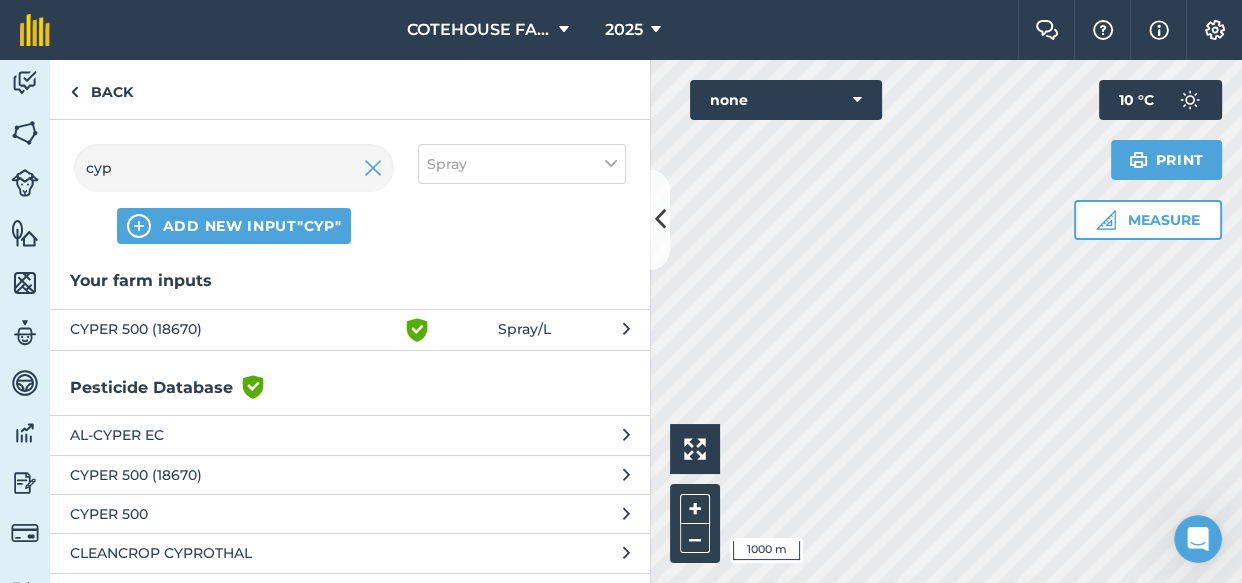 click on "AL-CYPER EC" at bounding box center [233, 435] 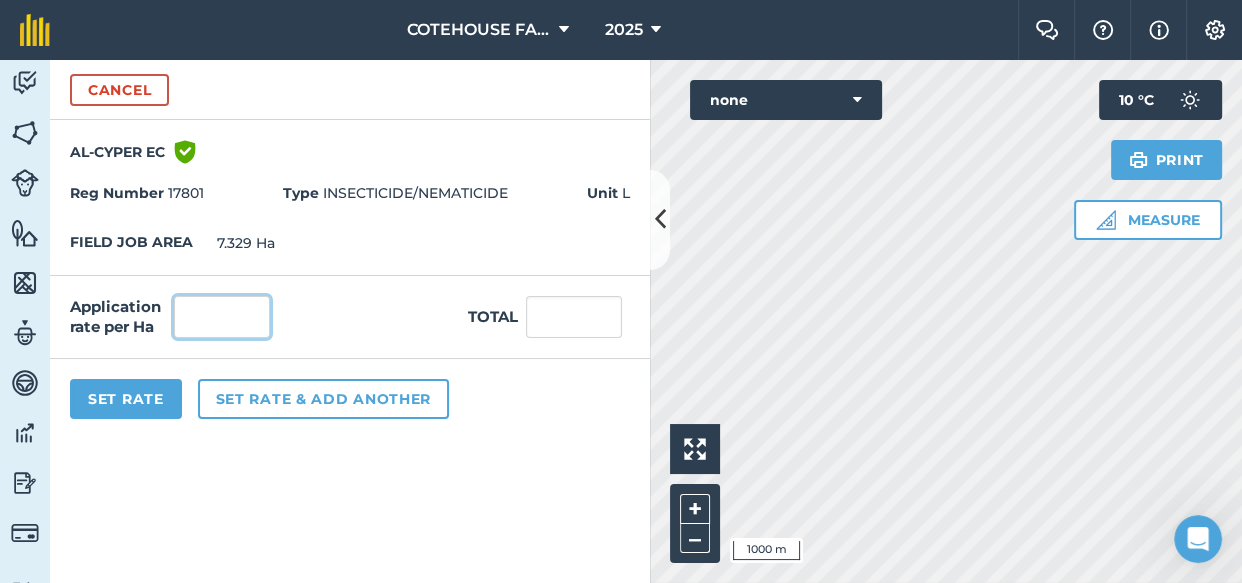 click at bounding box center [222, 317] 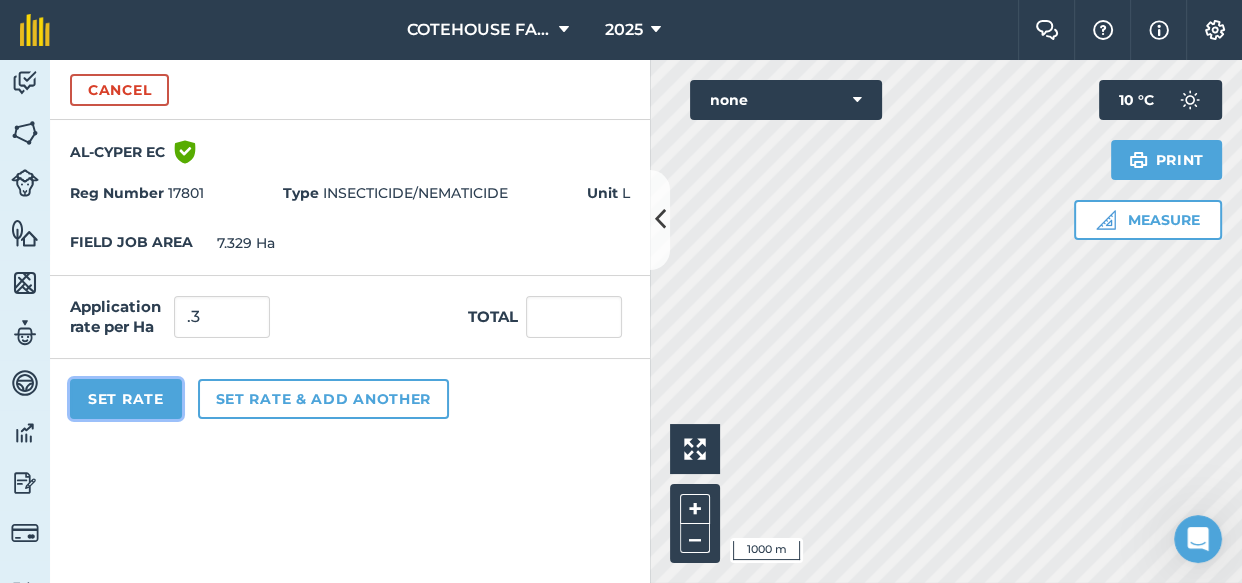 type on "0.3" 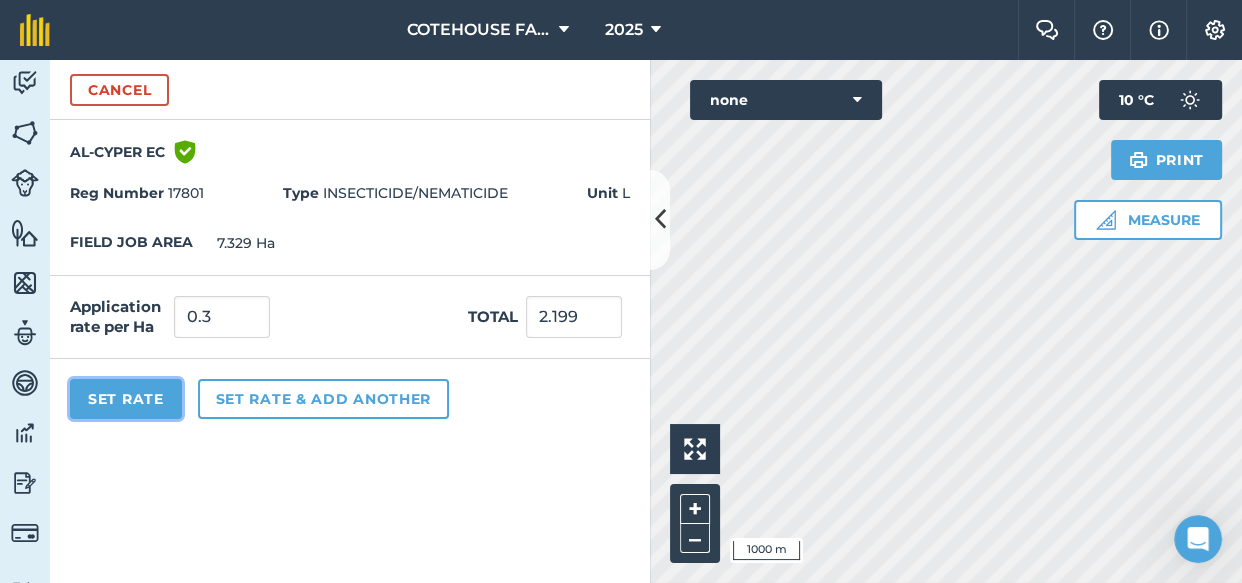 click on "Set Rate" at bounding box center (126, 399) 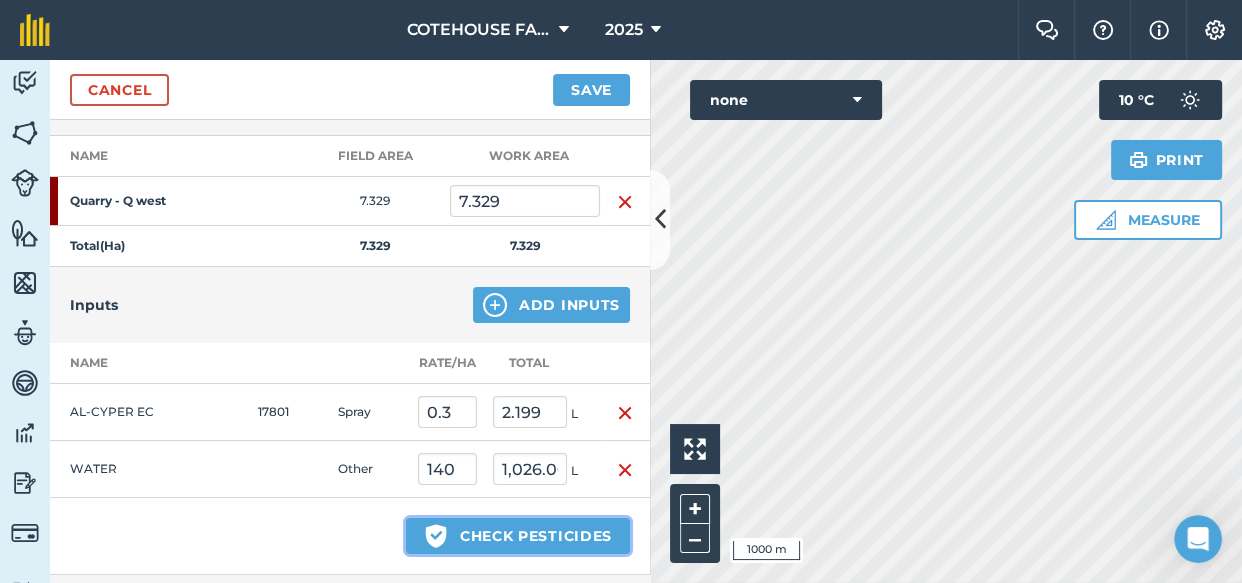 click on "Green shield with white tick Check pesticides" at bounding box center (518, 536) 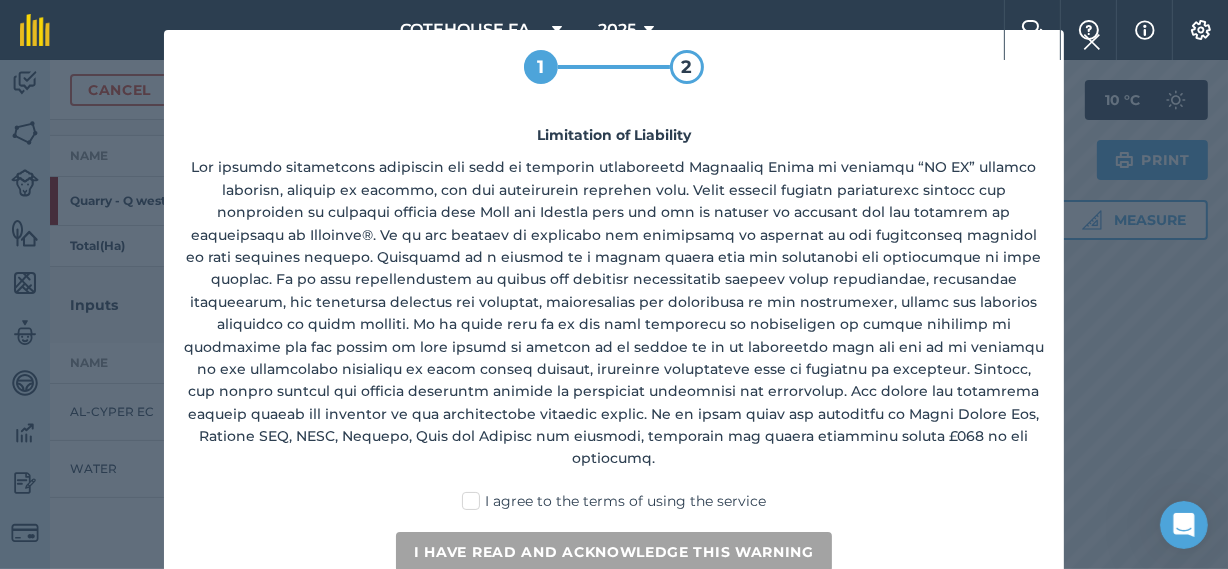 click on "I agree to the terms of using the service" at bounding box center [614, 501] 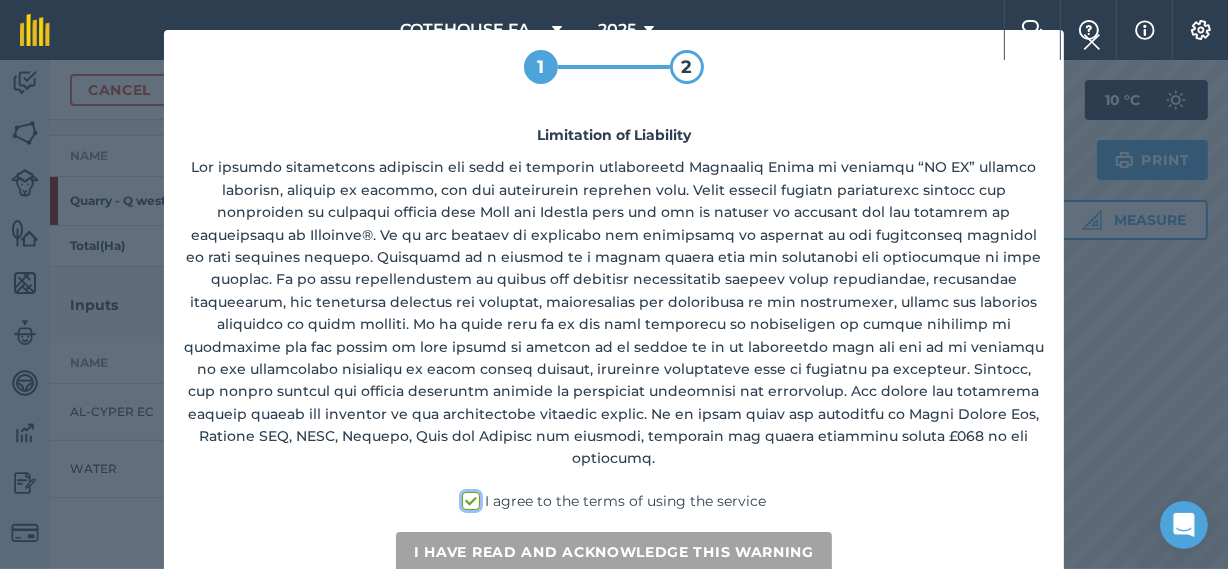 checkbox on "true" 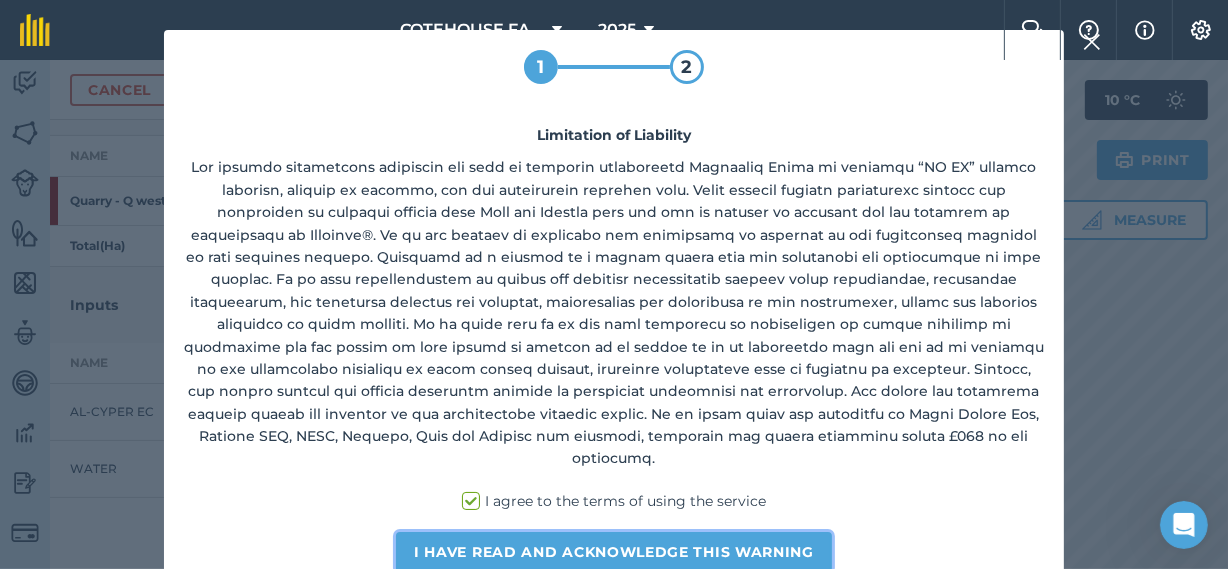 click on "I have read and acknowledge this warning" at bounding box center (614, 552) 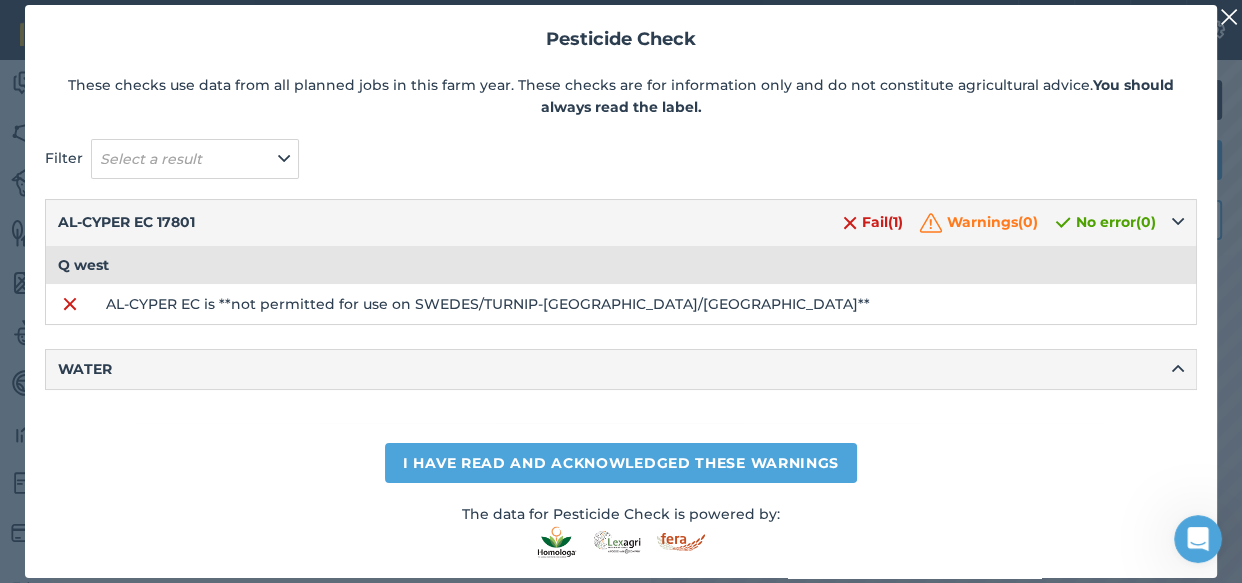 click on "Q west" at bounding box center (621, 265) 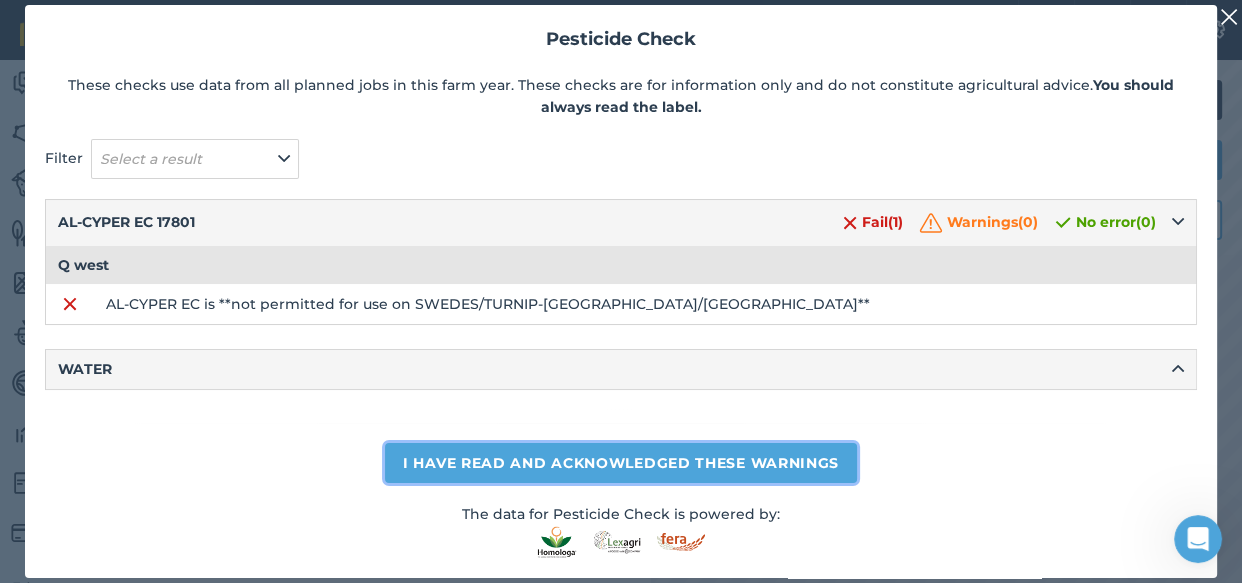 click on "I have read and acknowledged these warnings" at bounding box center [621, 463] 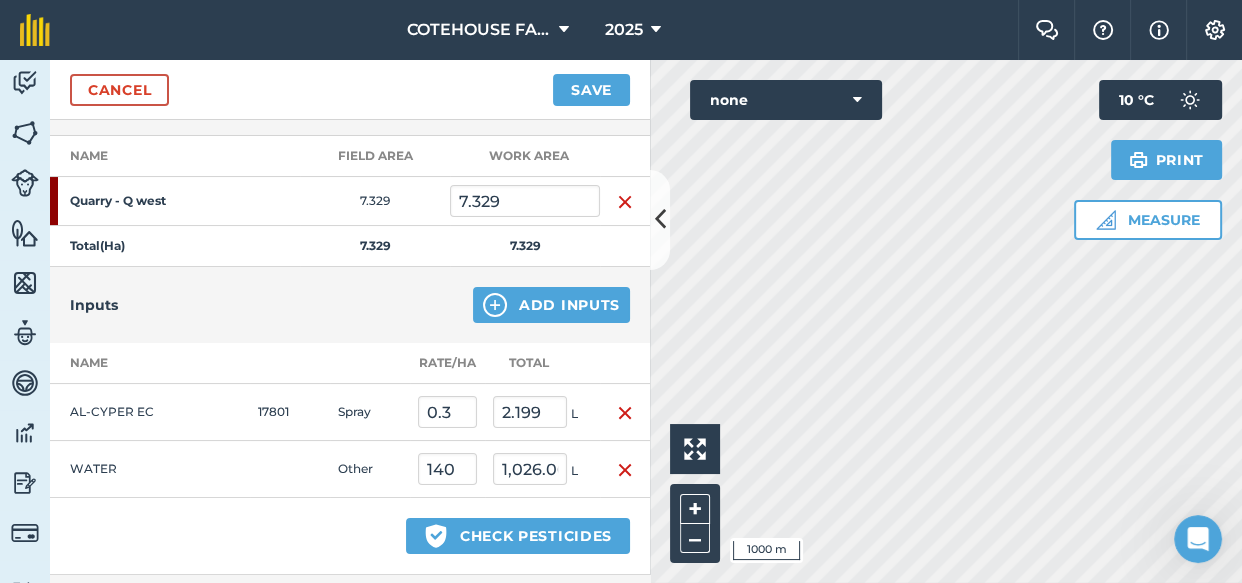 click at bounding box center [625, 413] 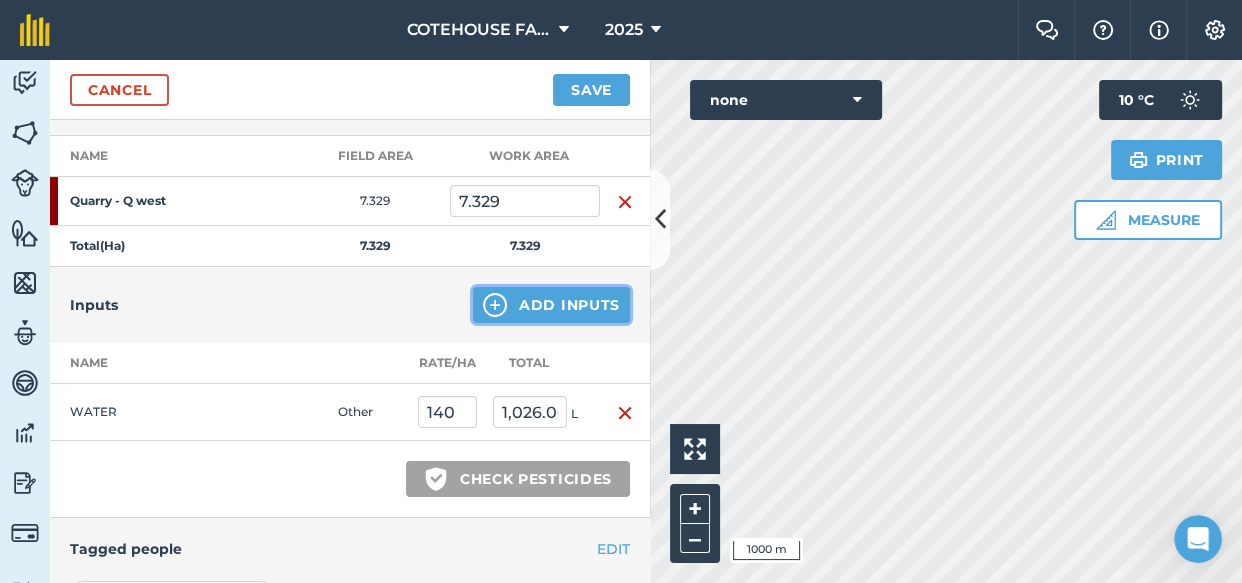 click on "Add Inputs" at bounding box center [551, 305] 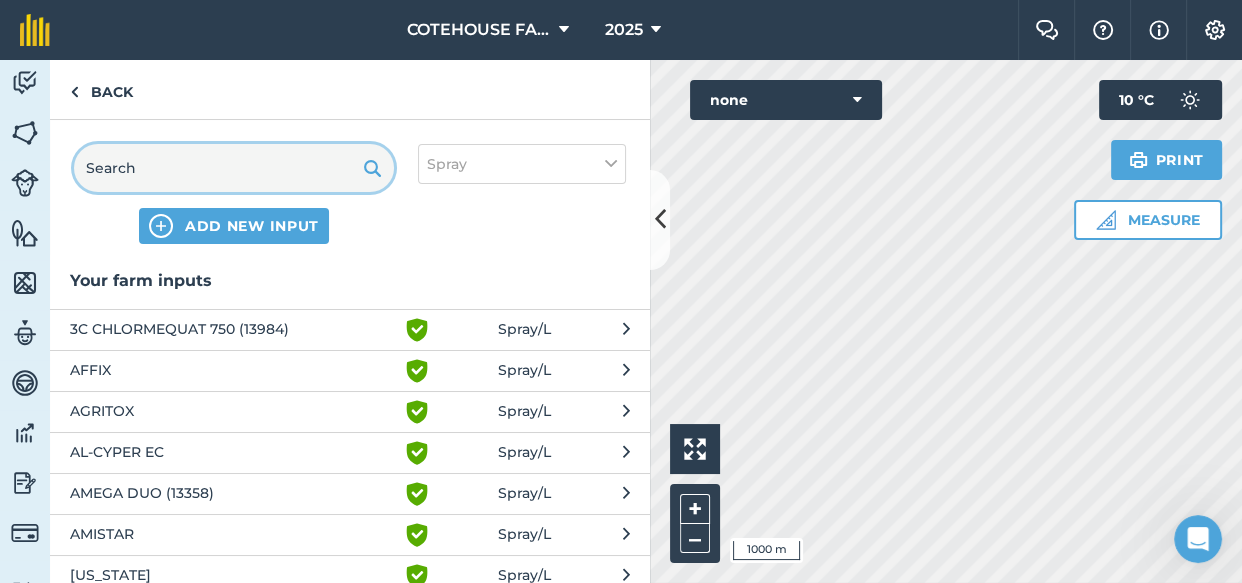 click at bounding box center [234, 168] 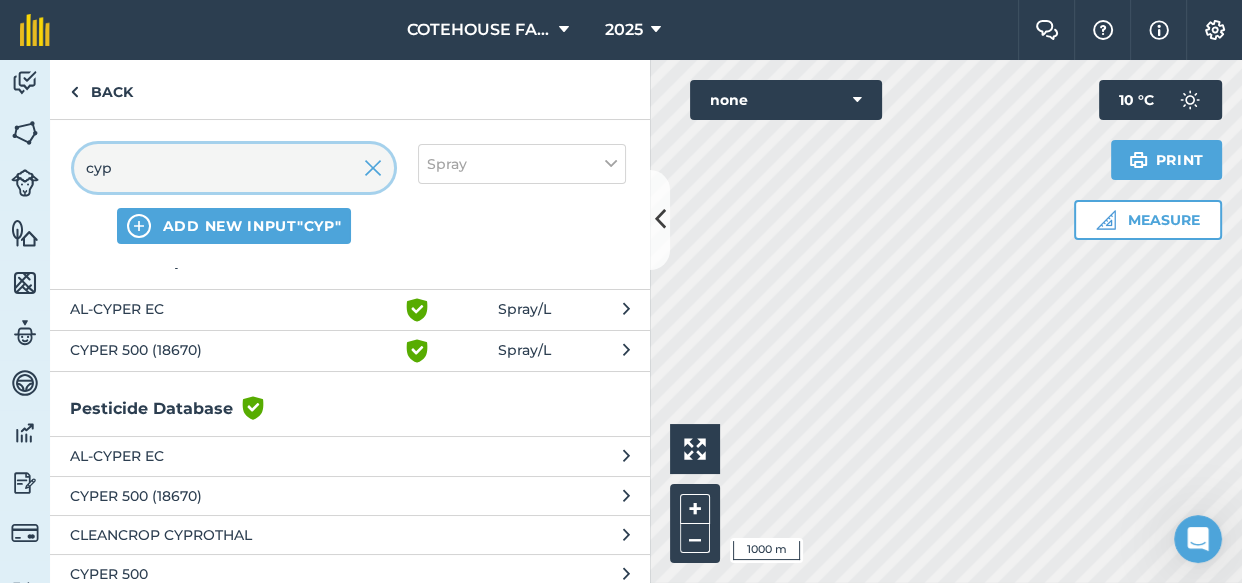 scroll, scrollTop: 30, scrollLeft: 0, axis: vertical 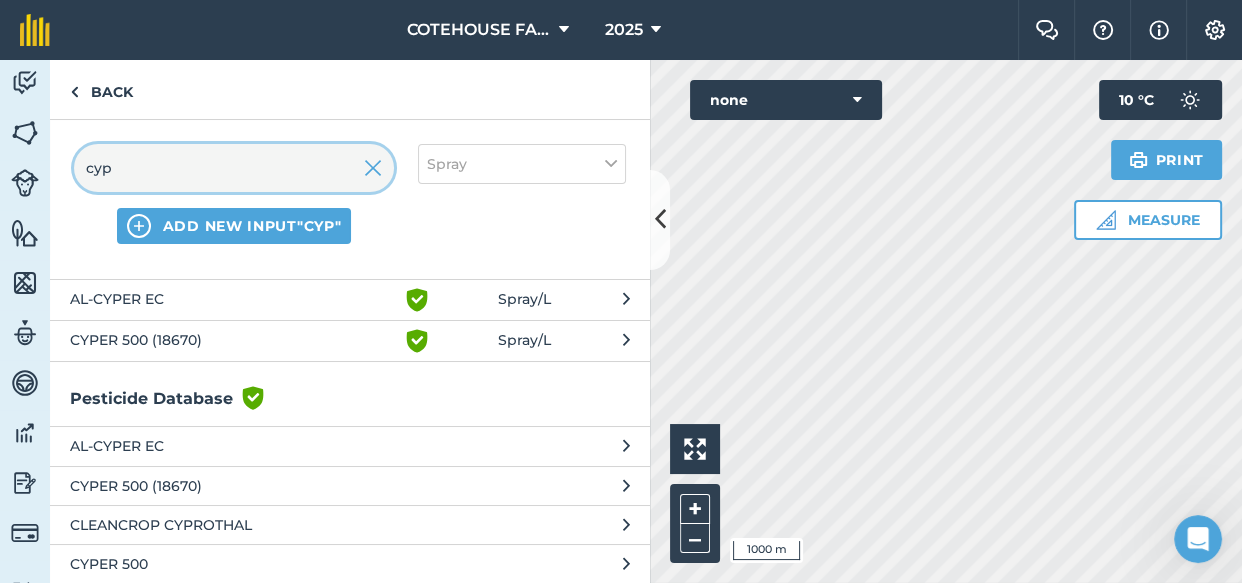 type on "cyp" 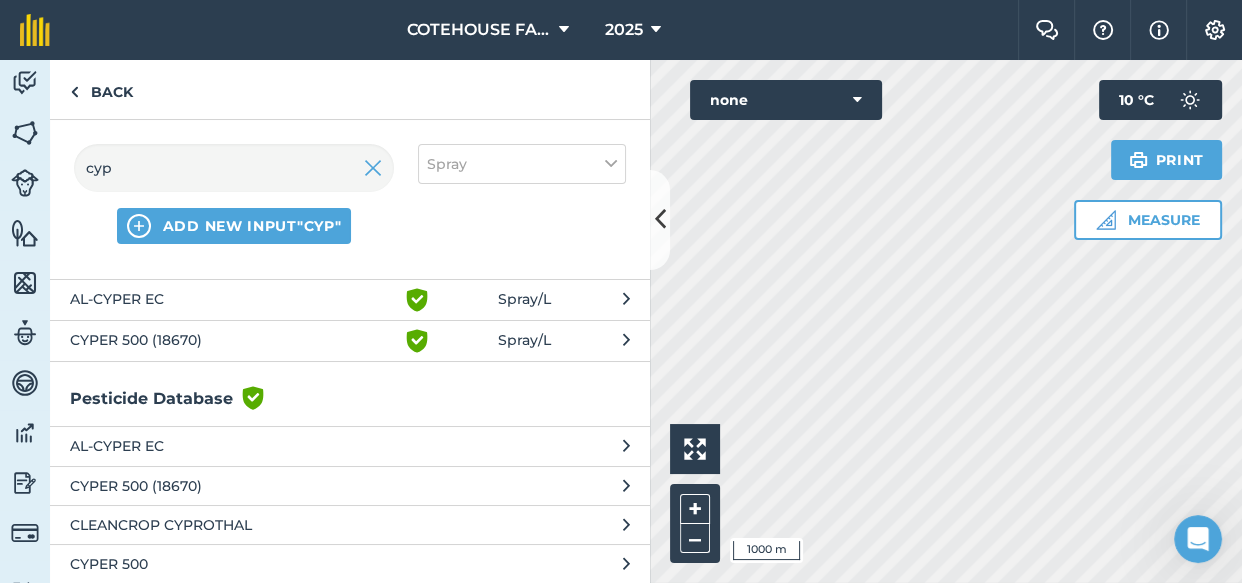 click on "CLEANCROP CYPROTHAL" at bounding box center [233, 525] 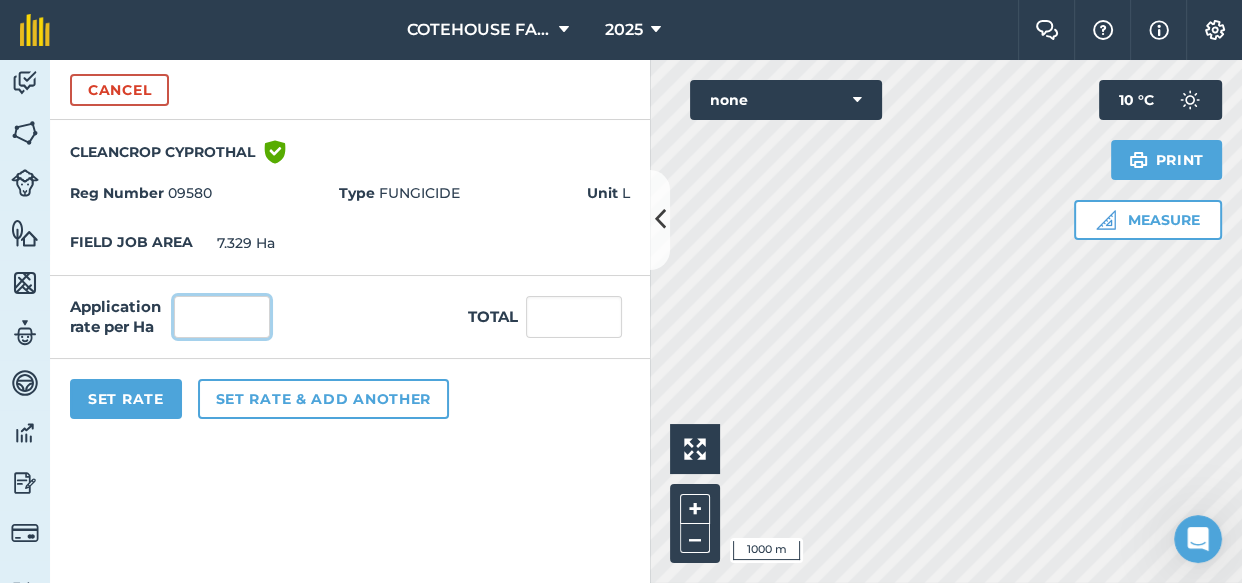 click at bounding box center [222, 317] 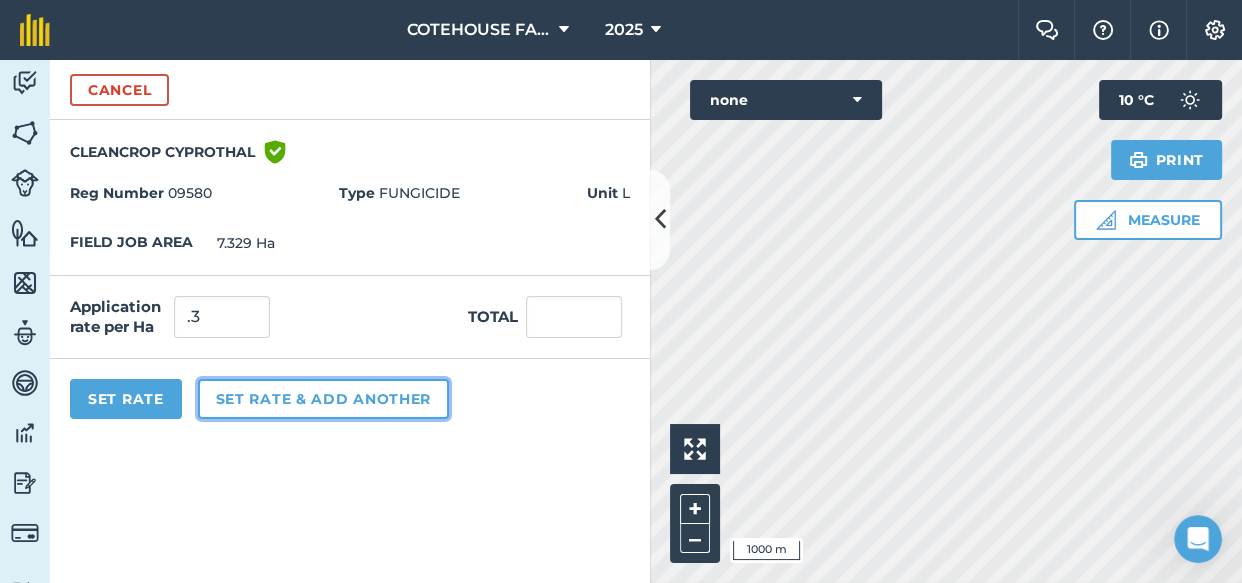 type on "0.3" 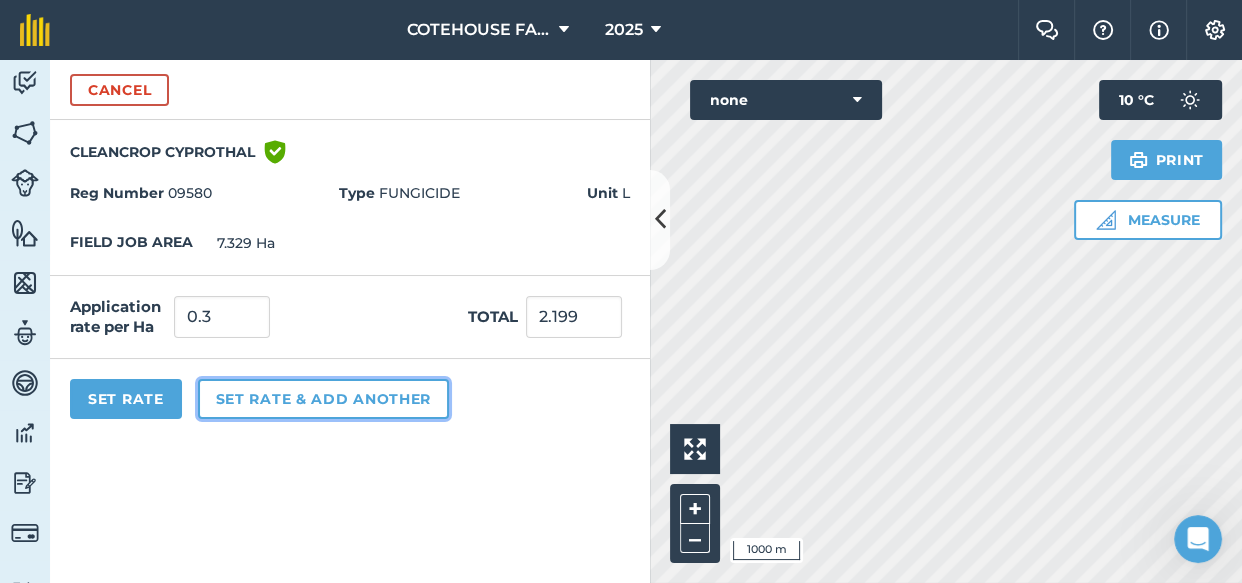 click on "Set rate & add another" at bounding box center [323, 399] 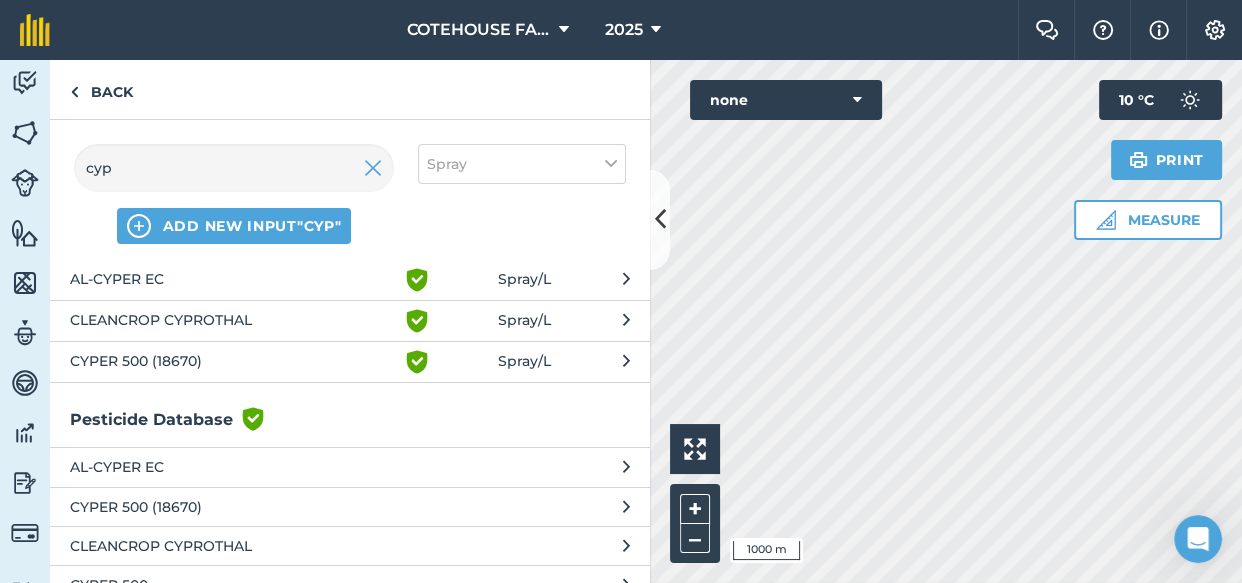 scroll, scrollTop: 71, scrollLeft: 0, axis: vertical 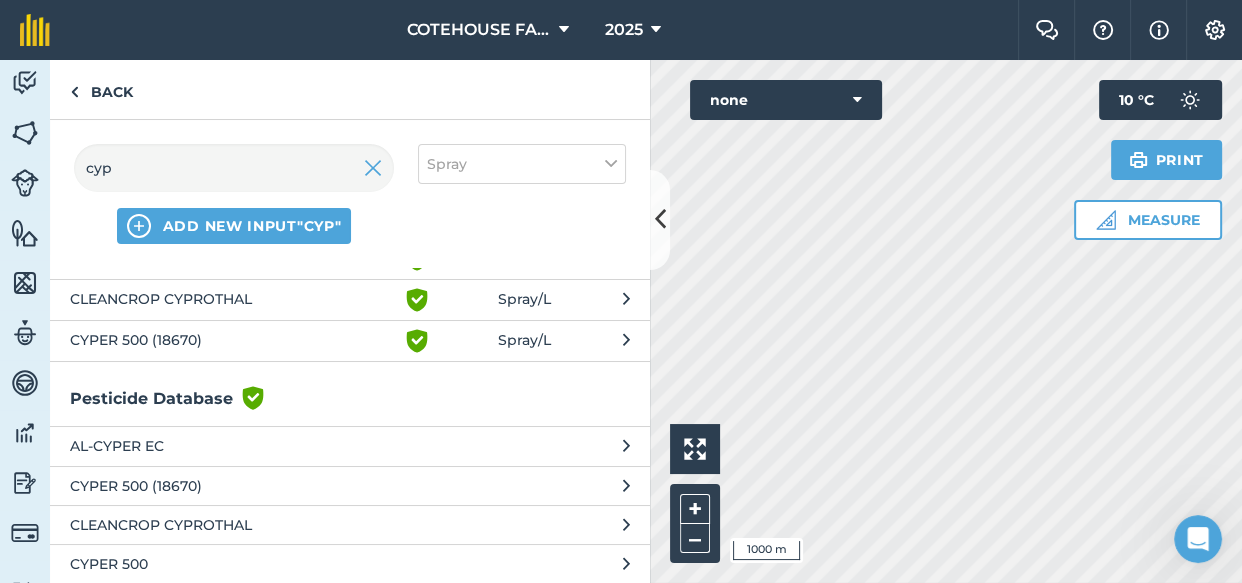 click on "CLEANCROP CYPROTHAL" at bounding box center (233, 525) 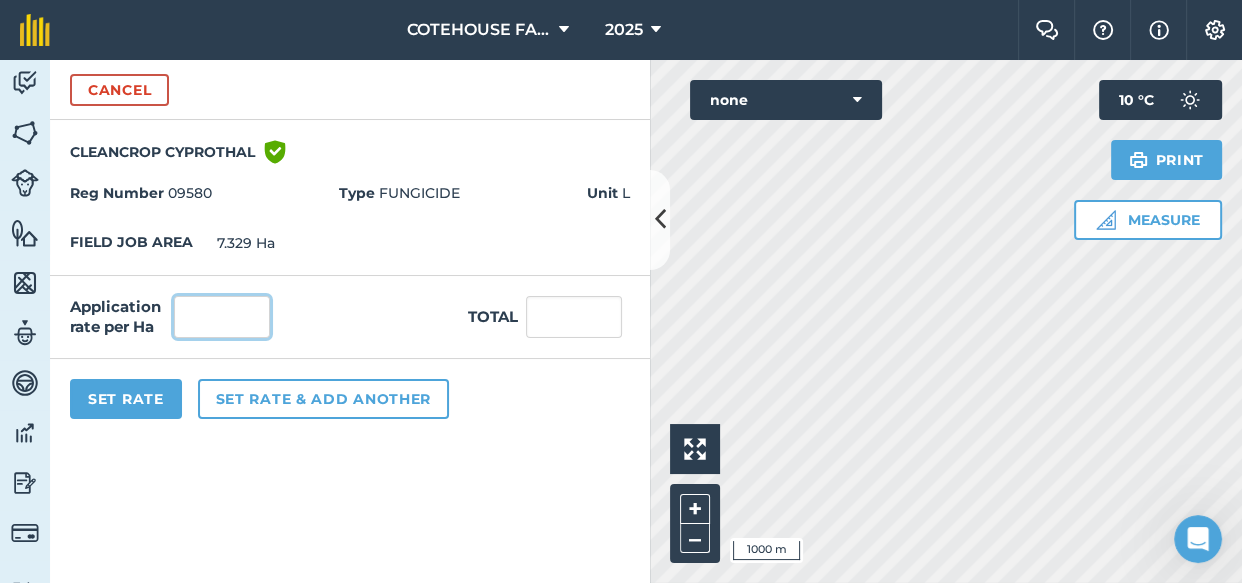 click at bounding box center (222, 317) 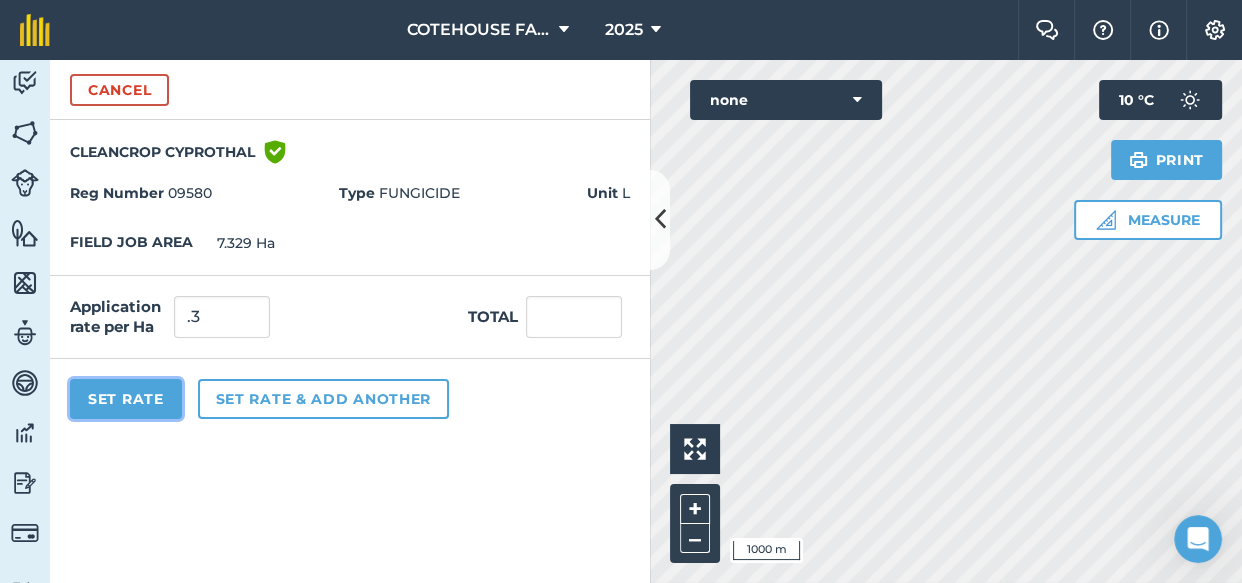 type on "0.3" 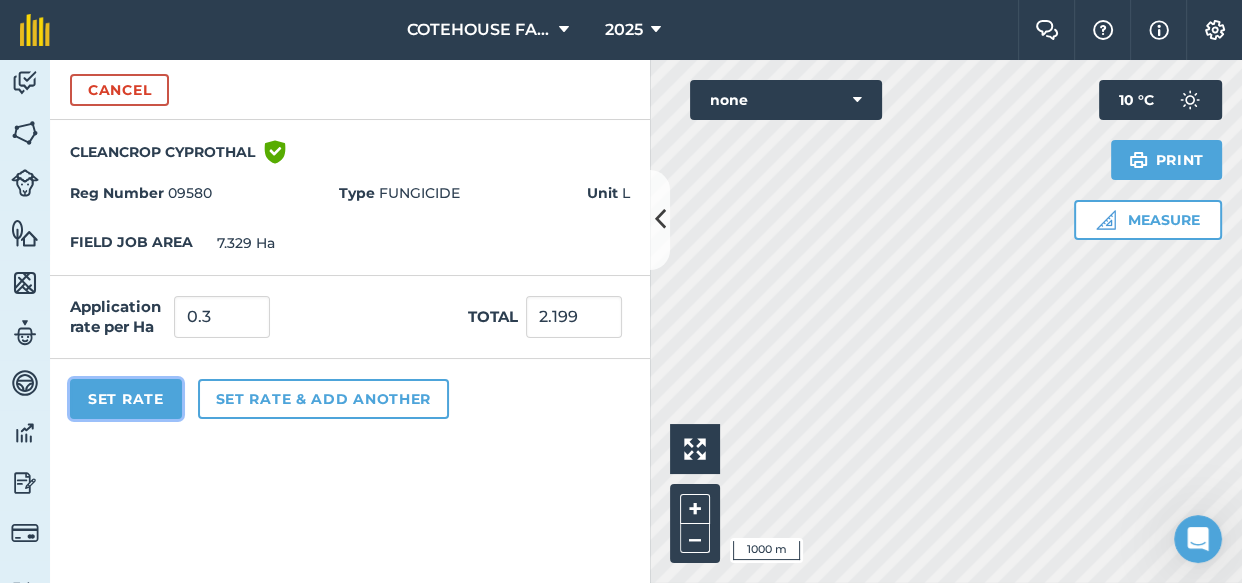 click on "Set Rate" at bounding box center [126, 399] 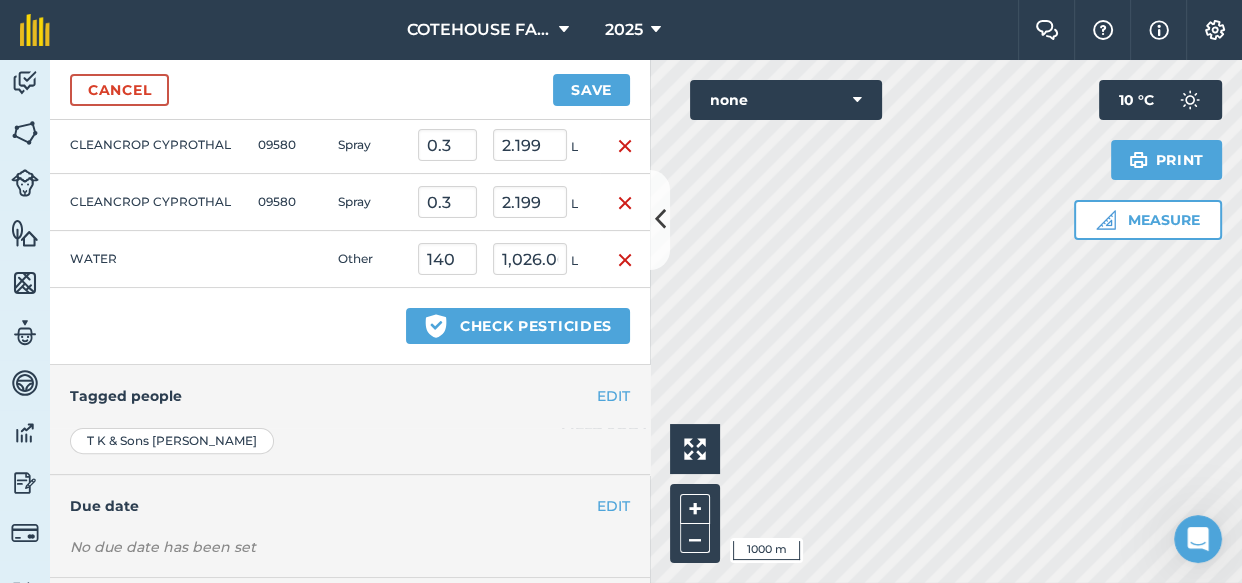 scroll, scrollTop: 545, scrollLeft: 0, axis: vertical 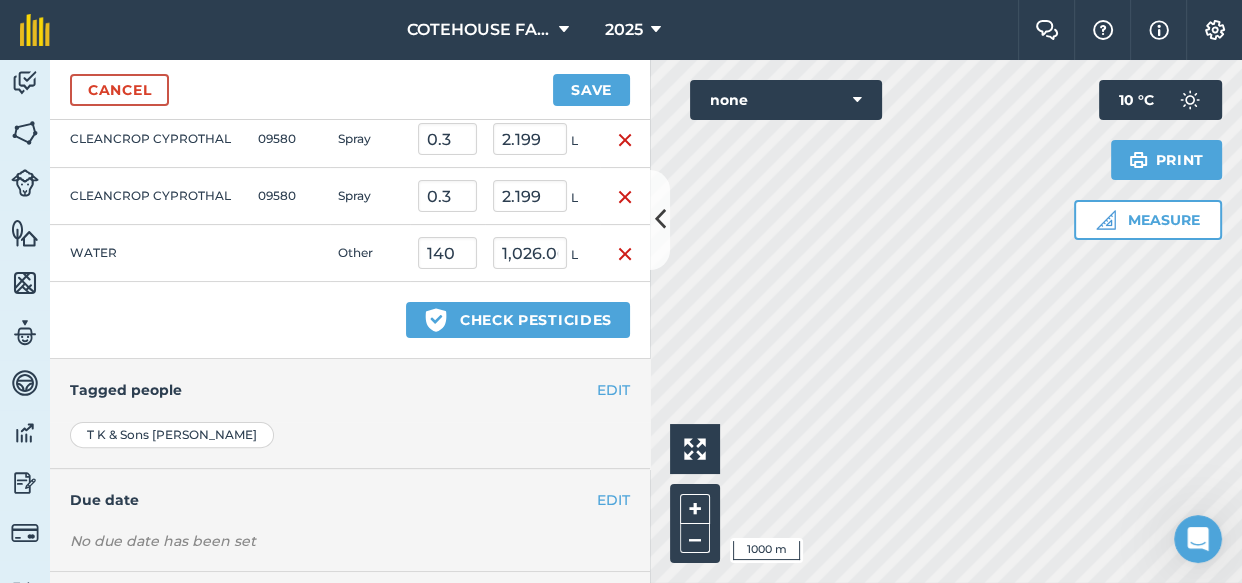click at bounding box center [625, 140] 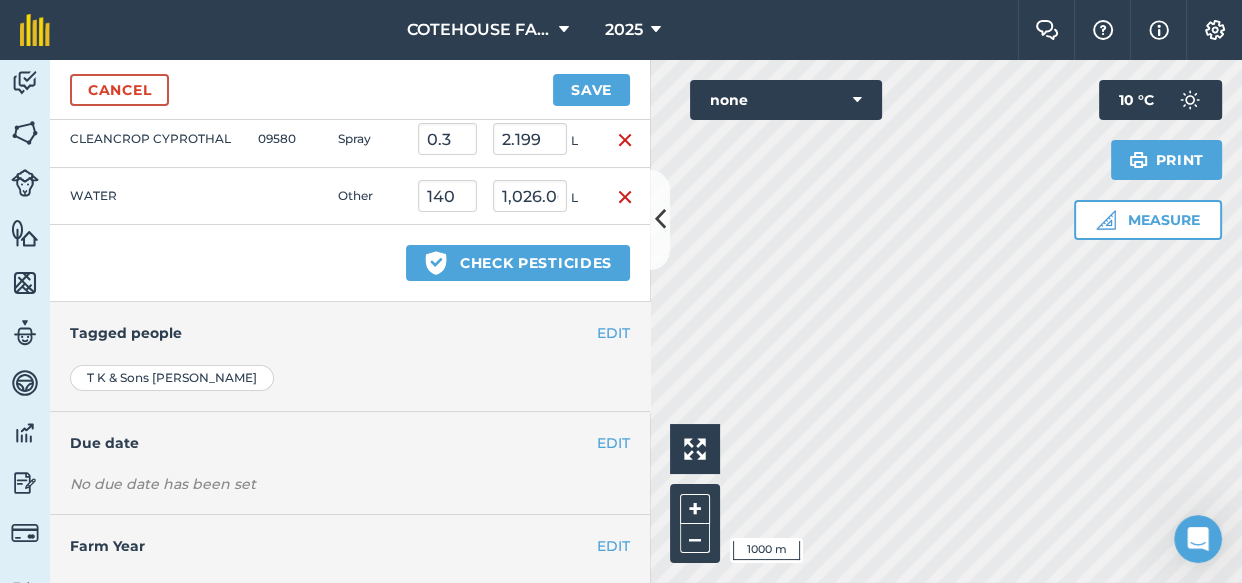 scroll, scrollTop: 488, scrollLeft: 0, axis: vertical 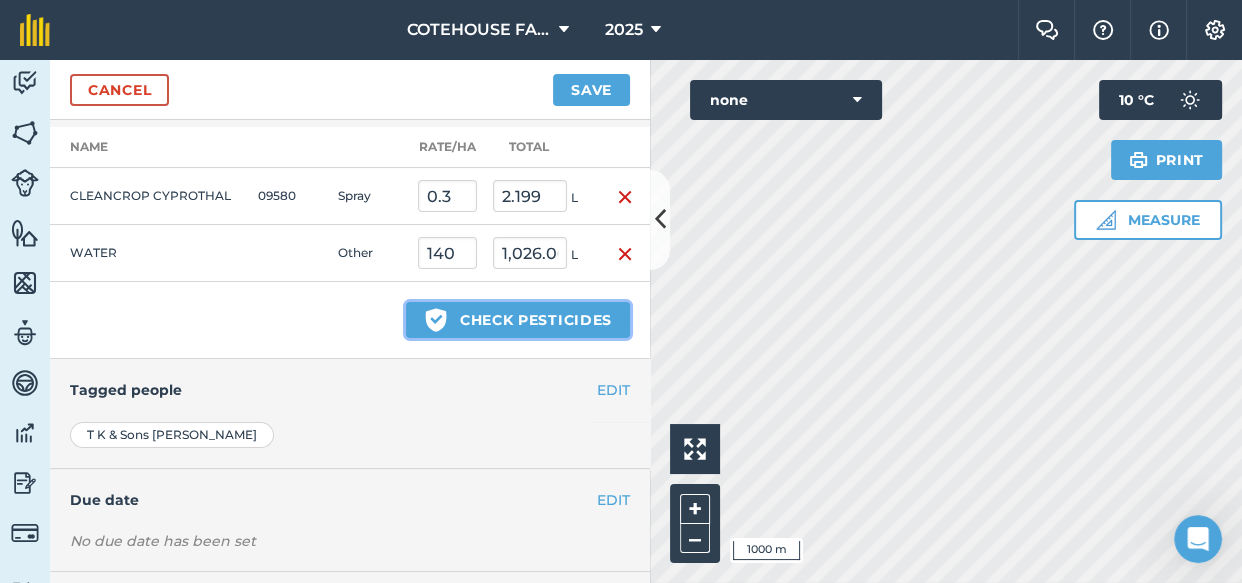 click on "Green shield with white tick Check pesticides" at bounding box center [518, 320] 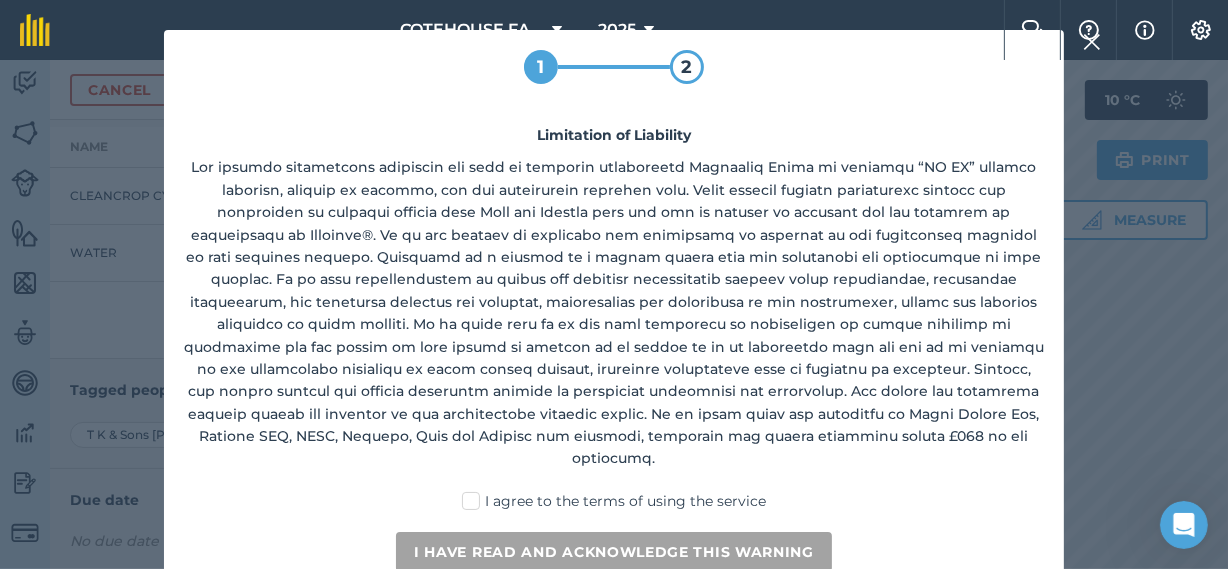 click on "I agree to the terms of using the service" at bounding box center (614, 501) 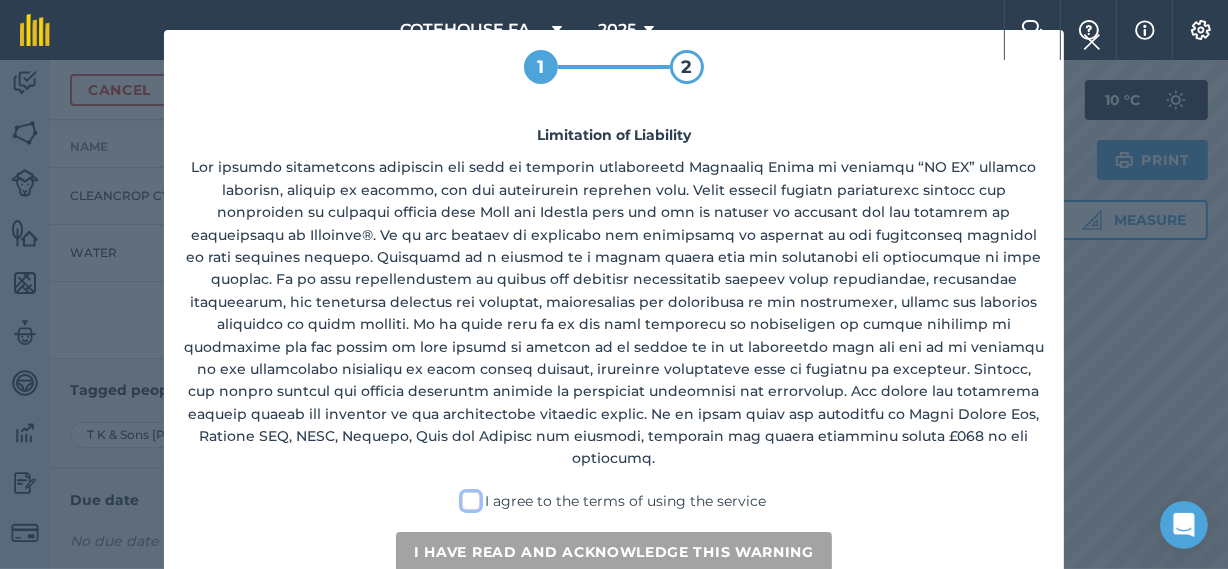 click on "I agree to the terms of using the service" at bounding box center (620, 497) 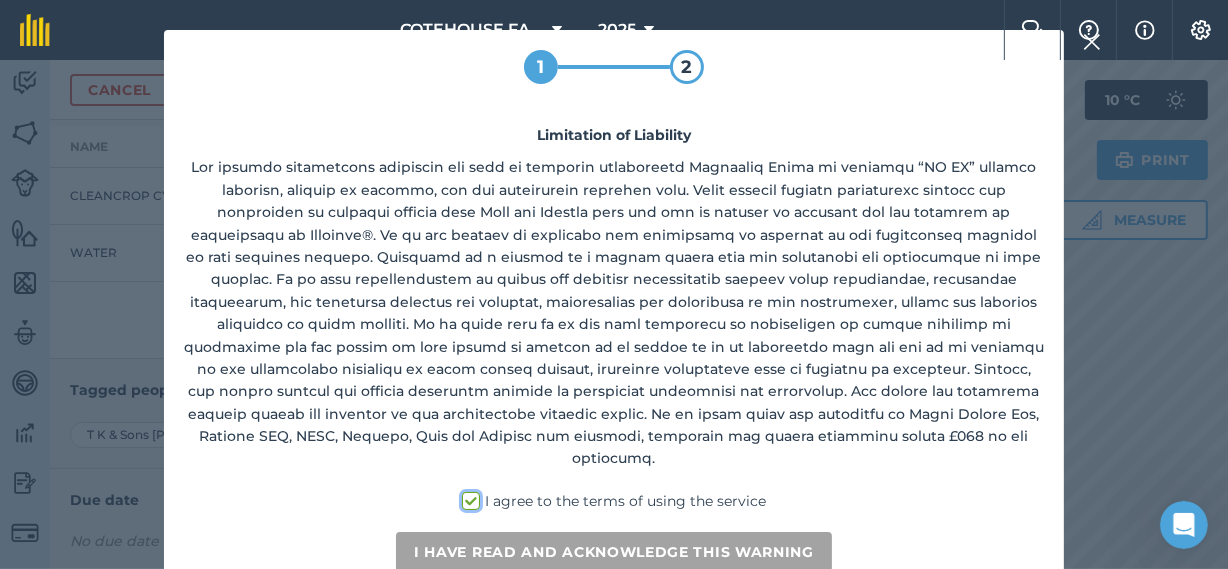 checkbox on "true" 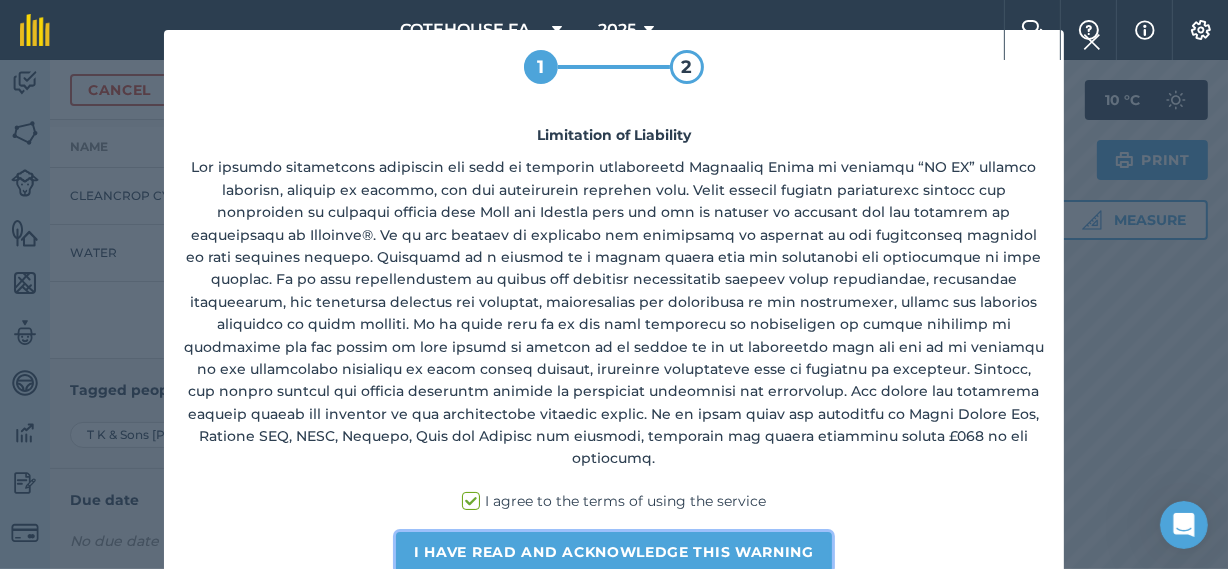 click on "I have read and acknowledge this warning" at bounding box center (614, 552) 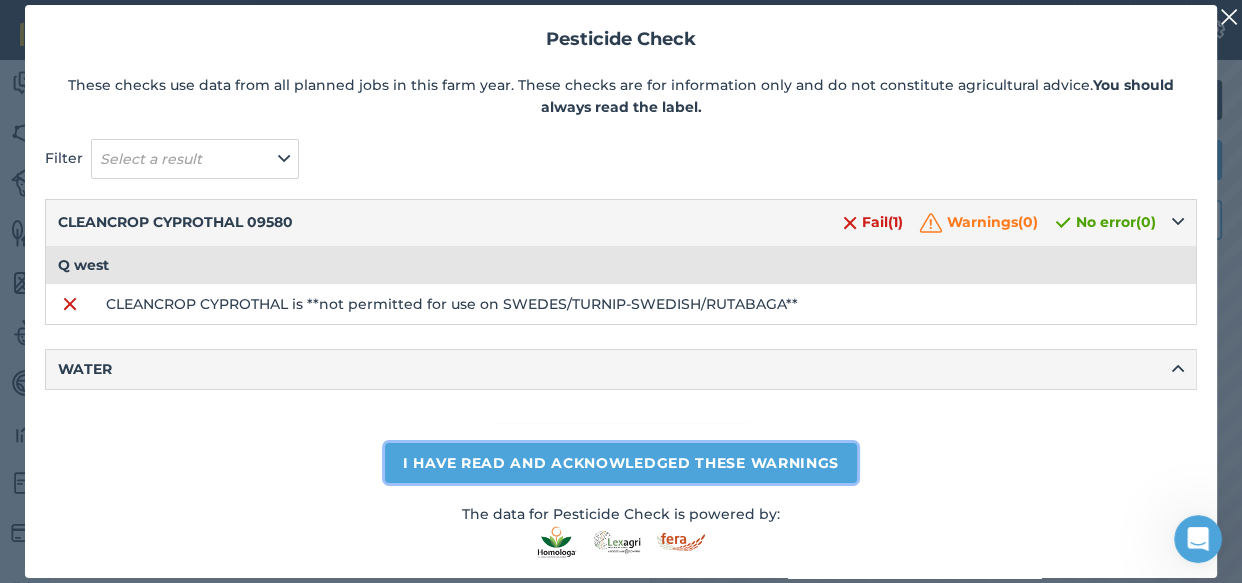 click on "I have read and acknowledged these warnings" at bounding box center [621, 463] 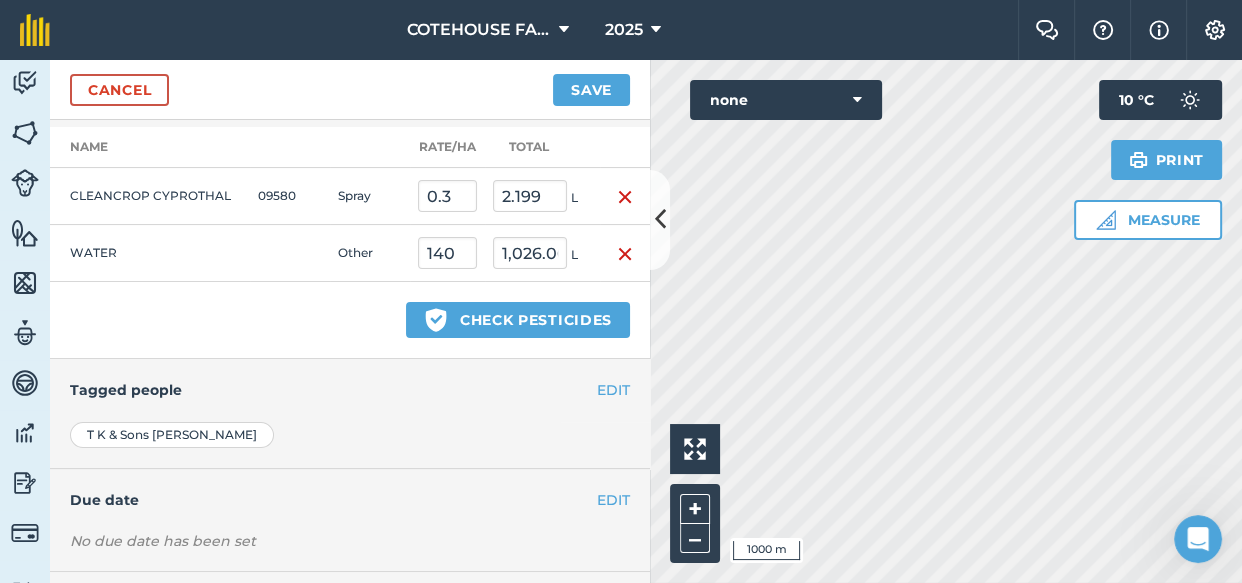 click at bounding box center [625, 197] 